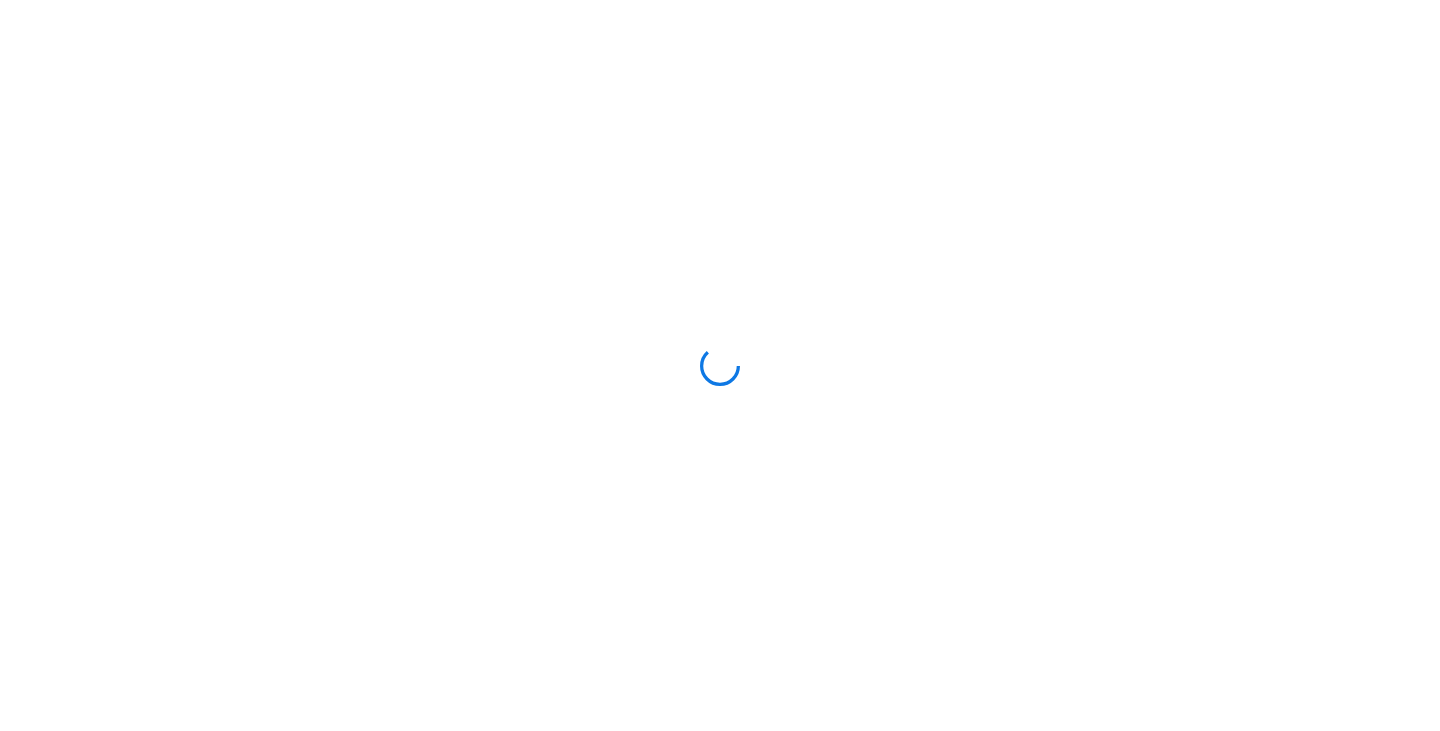 scroll, scrollTop: 0, scrollLeft: 0, axis: both 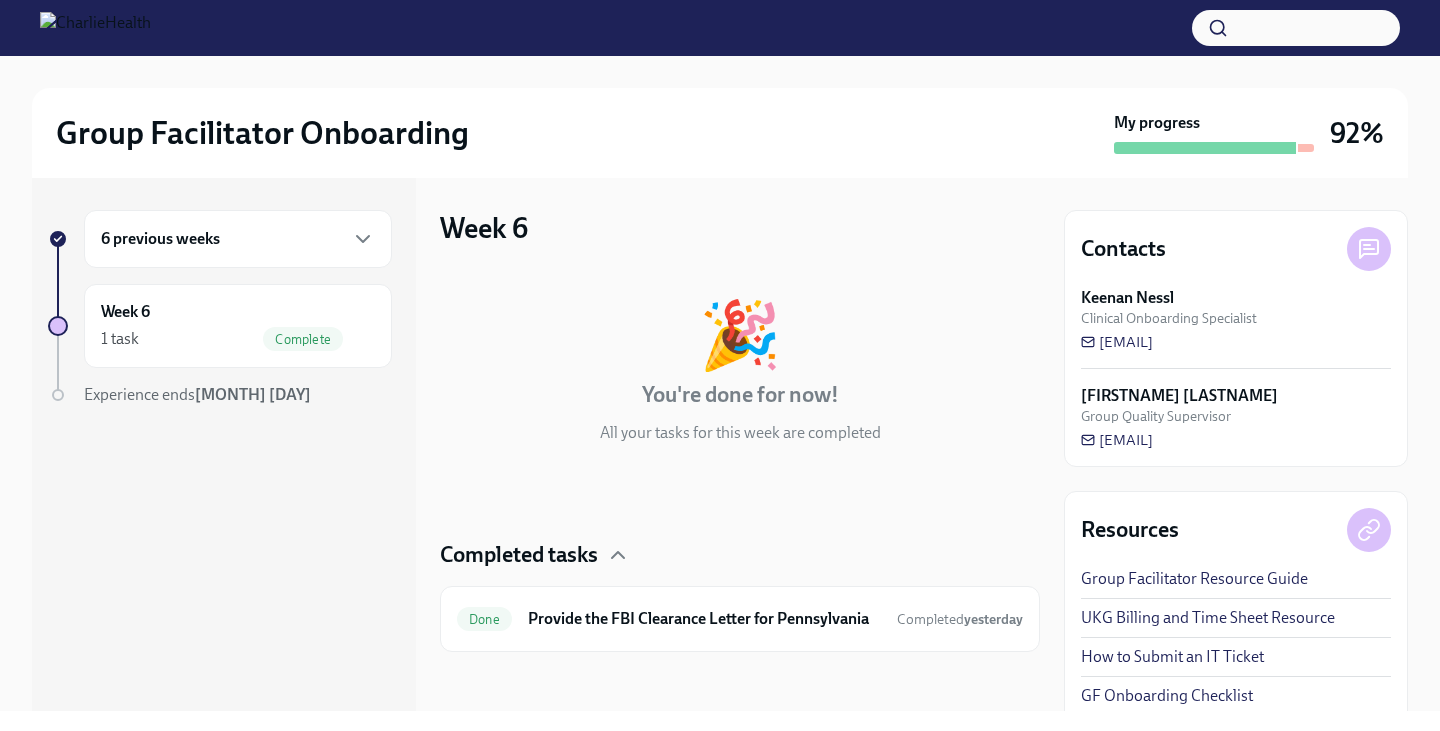 click on "6 previous weeks" at bounding box center (238, 239) 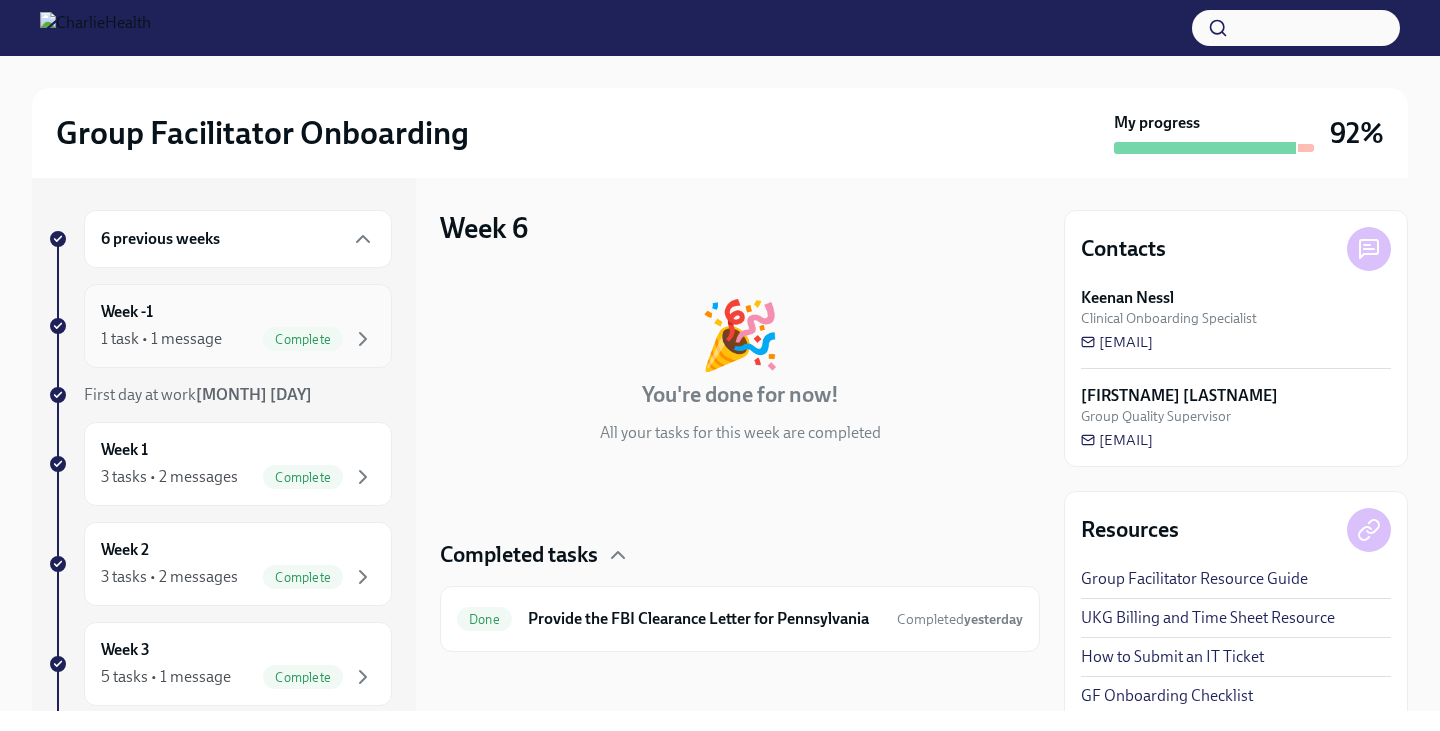 click on "Week -1 1 task • 1 message Complete" at bounding box center (238, 326) 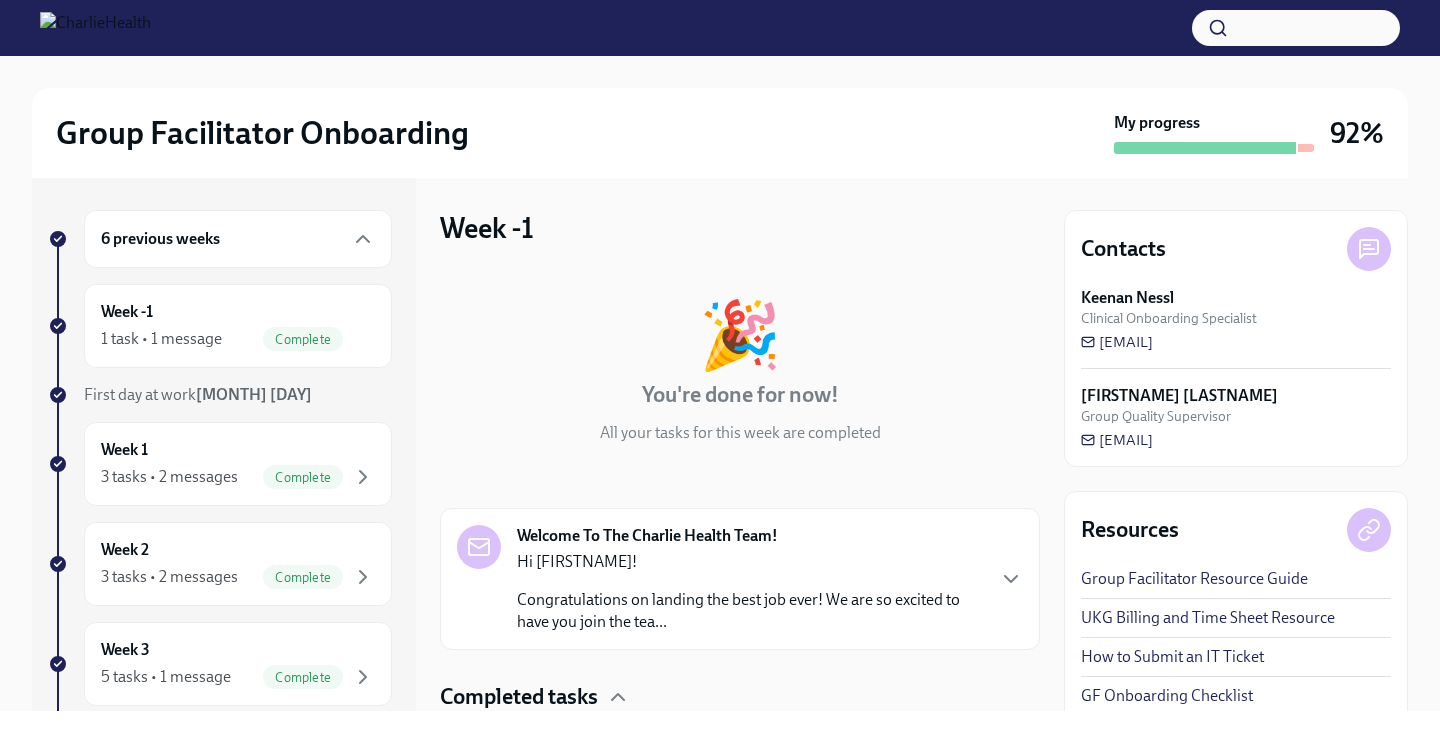 scroll, scrollTop: 147, scrollLeft: 0, axis: vertical 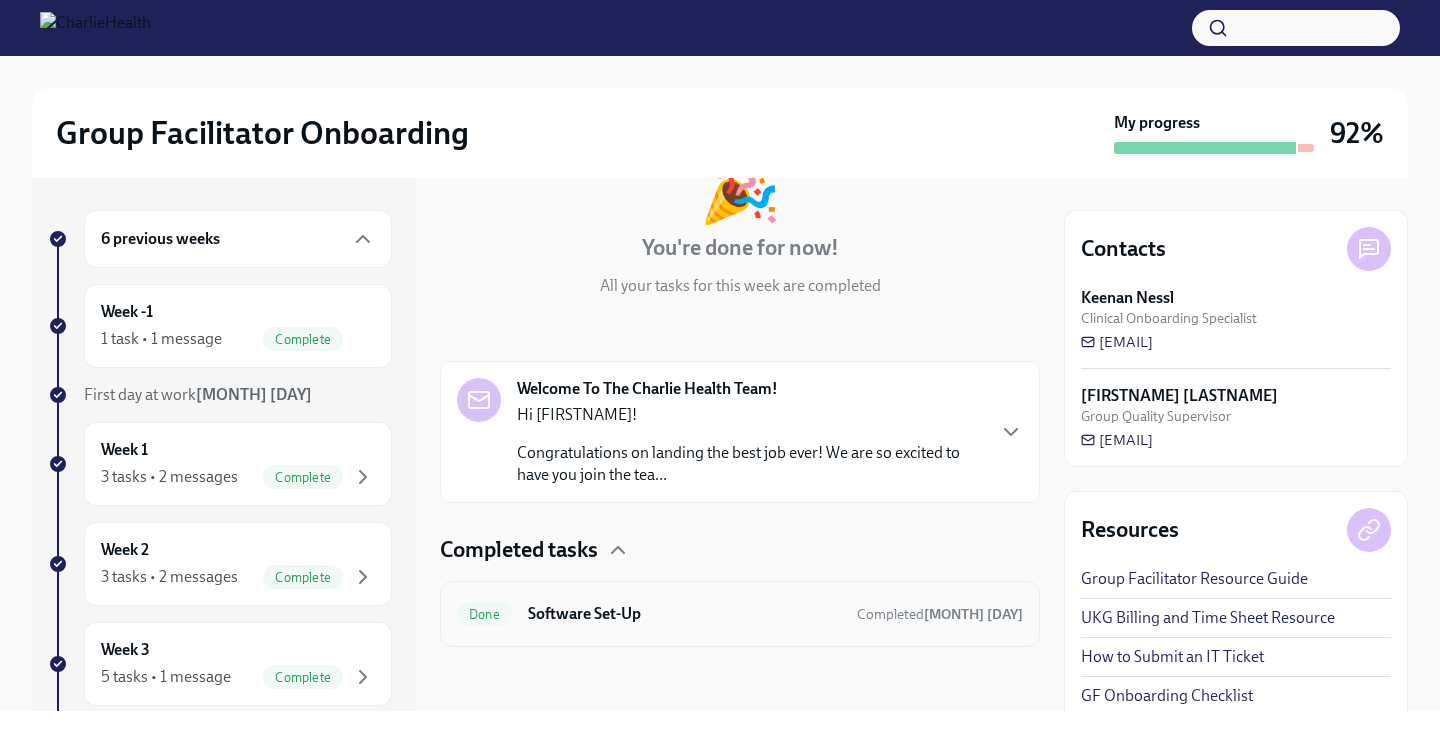click on "Software Set-Up" at bounding box center [684, 614] 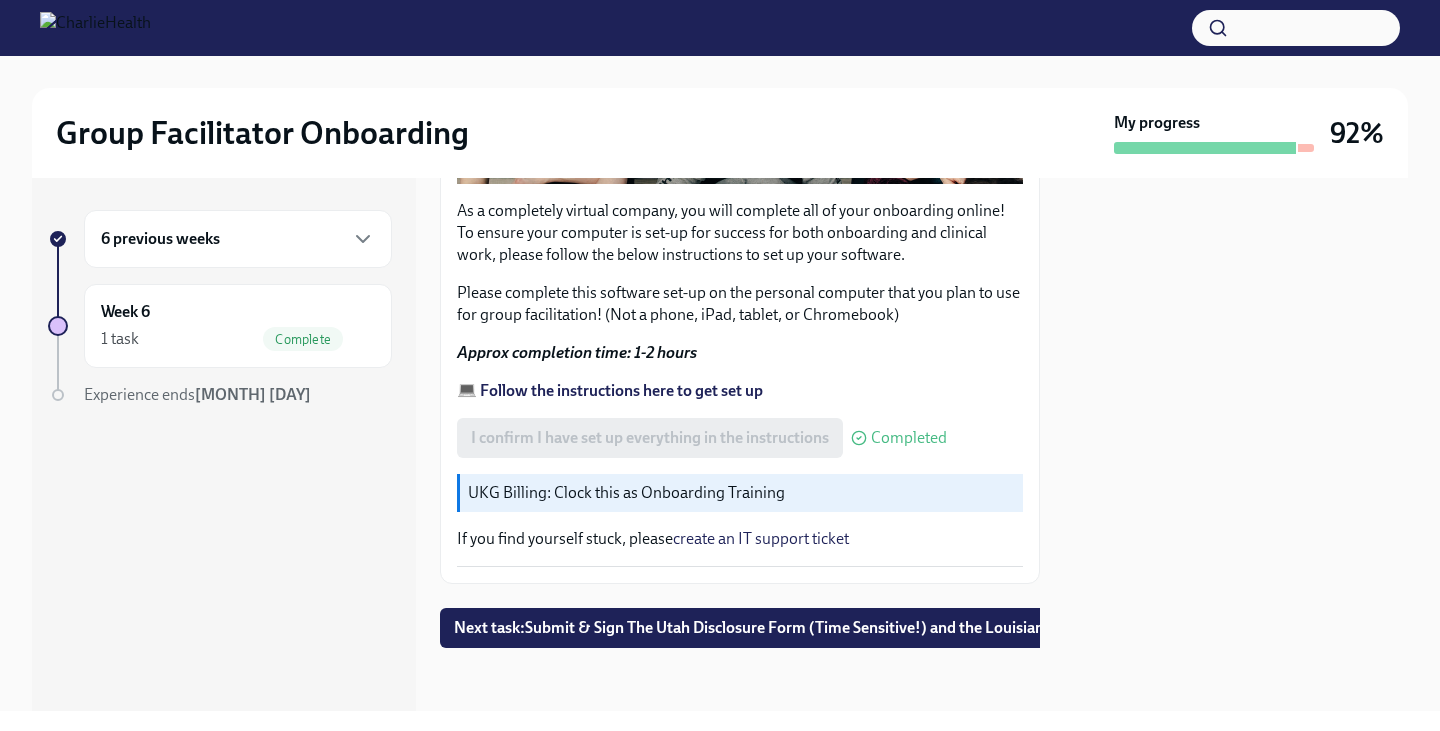 scroll, scrollTop: 623, scrollLeft: 0, axis: vertical 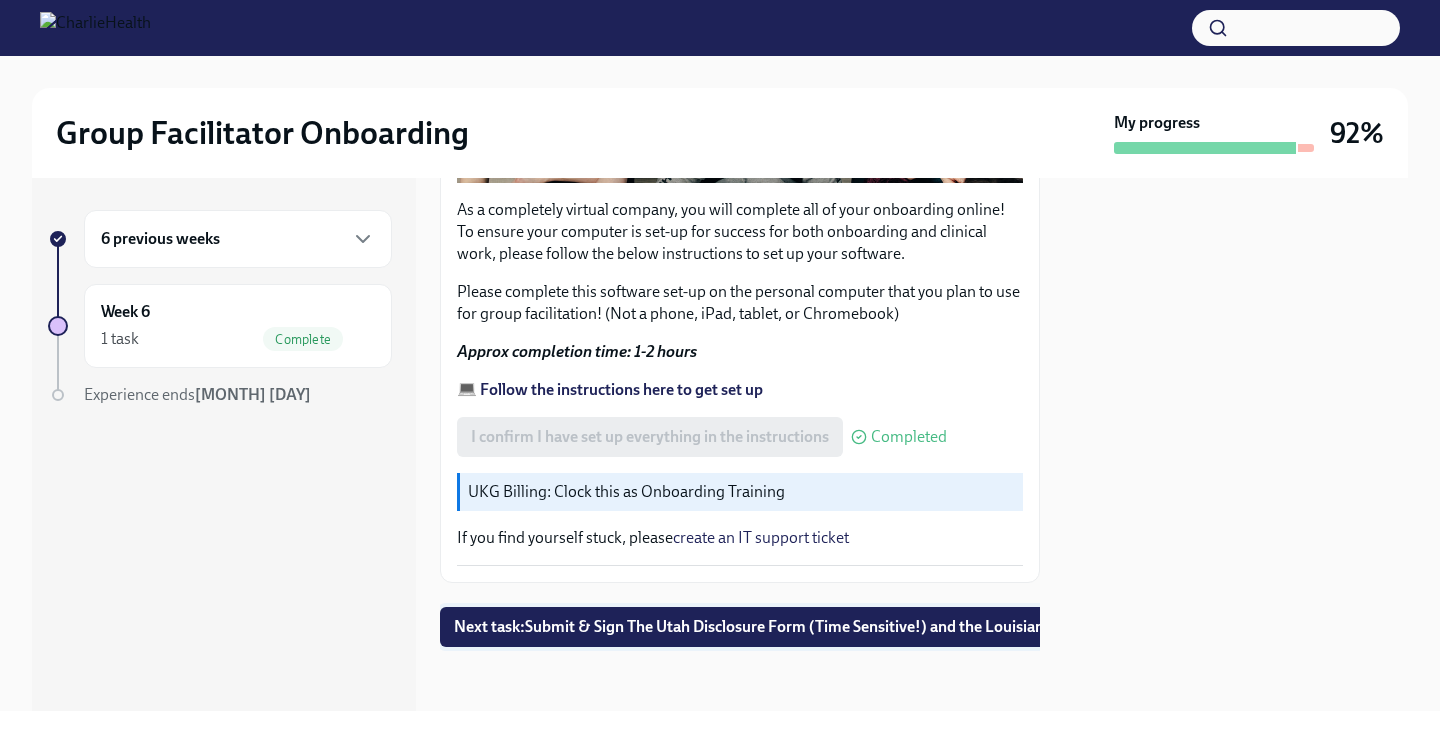 click on "Next task :  Submit & Sign The Utah Disclosure Form (Time Sensitive!) and the Louisiana Background Check" at bounding box center (819, 627) 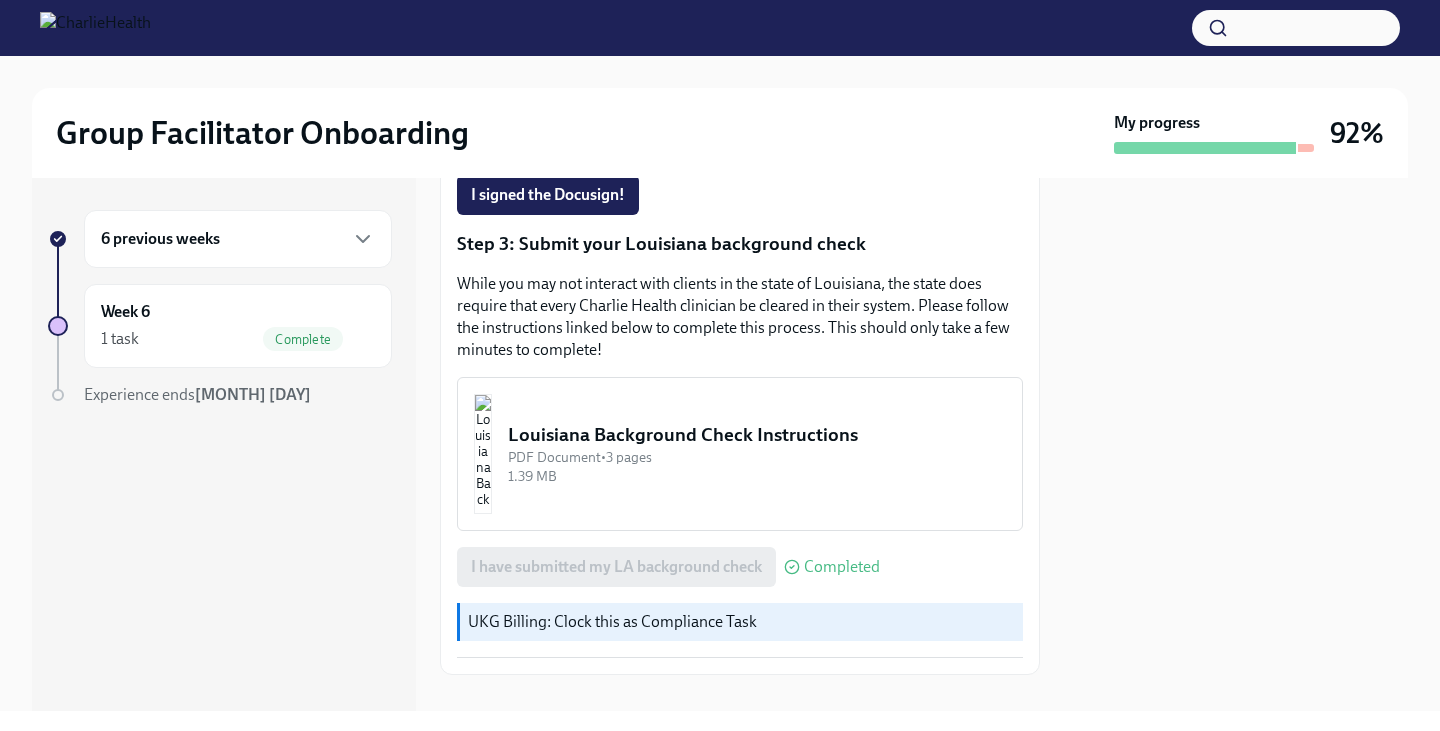 scroll, scrollTop: 647, scrollLeft: 0, axis: vertical 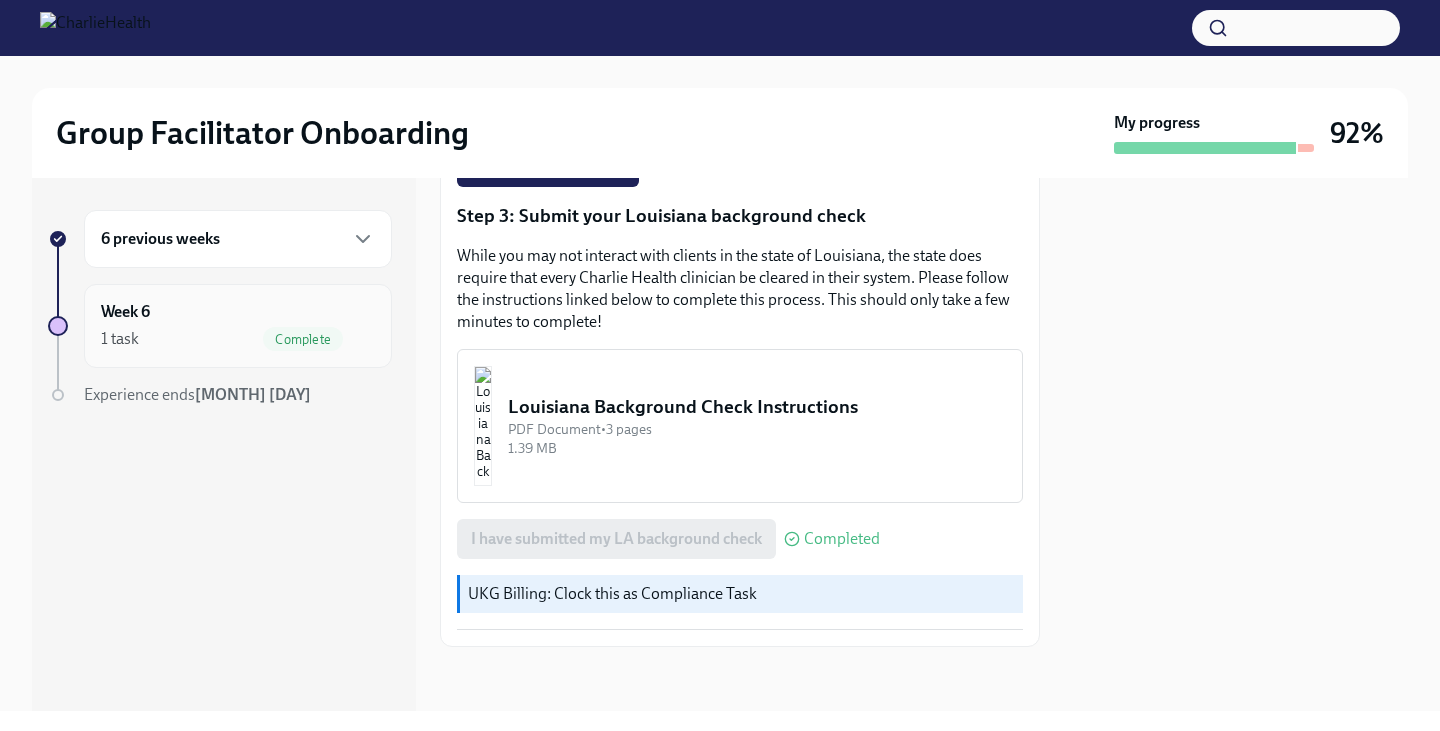 click on "Week 6 1 task Complete" at bounding box center (238, 326) 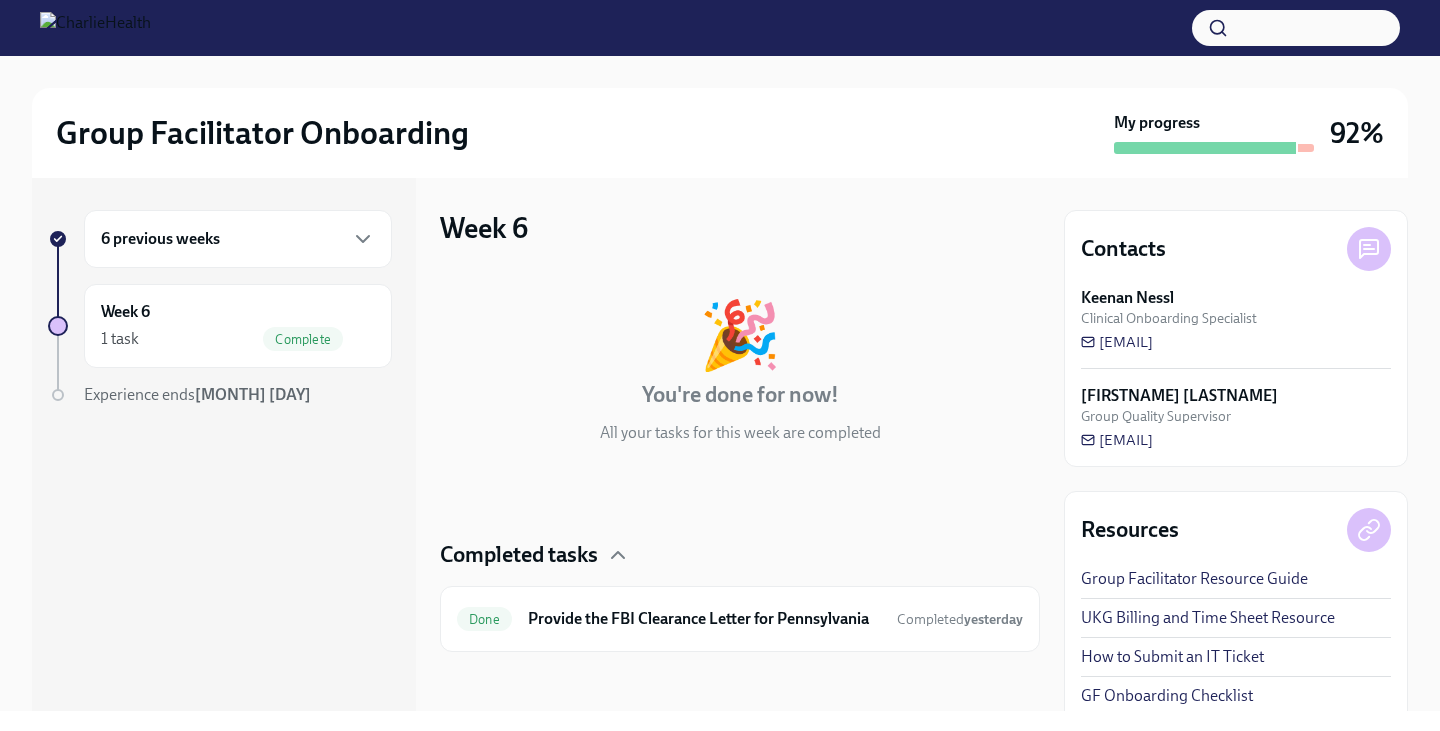 click on "6 previous weeks Week 6 1 task Complete Experience ends Sep [DAY]" at bounding box center [220, 348] 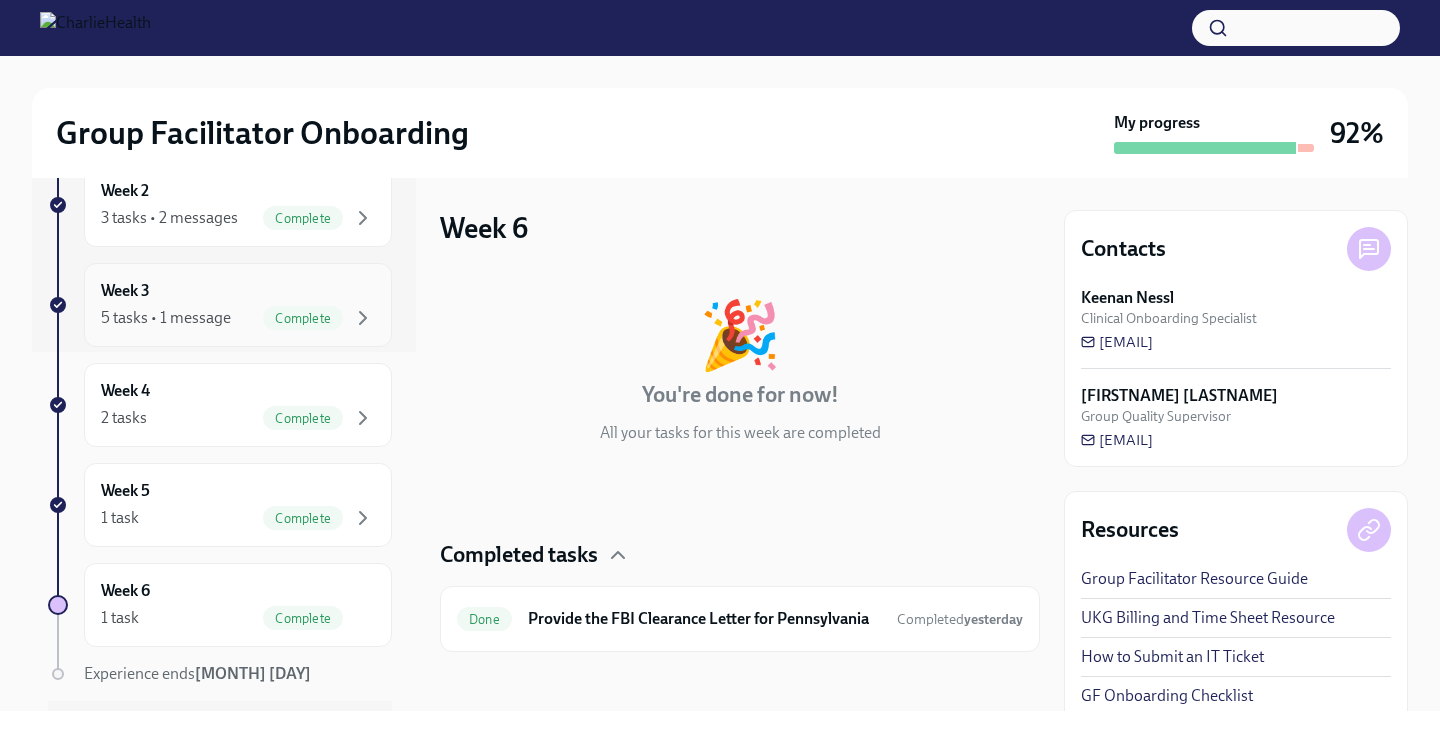 scroll, scrollTop: 413, scrollLeft: 0, axis: vertical 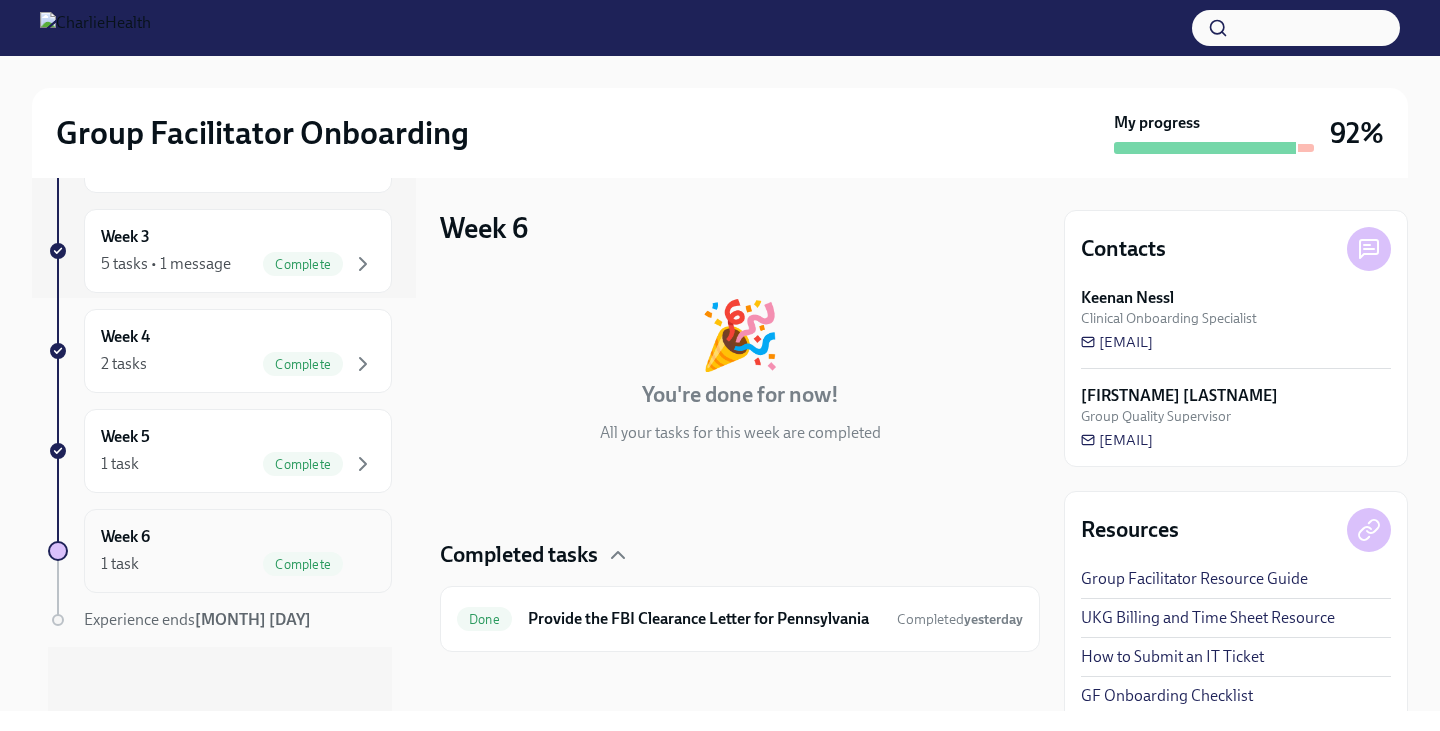 click on "Complete" at bounding box center (303, 564) 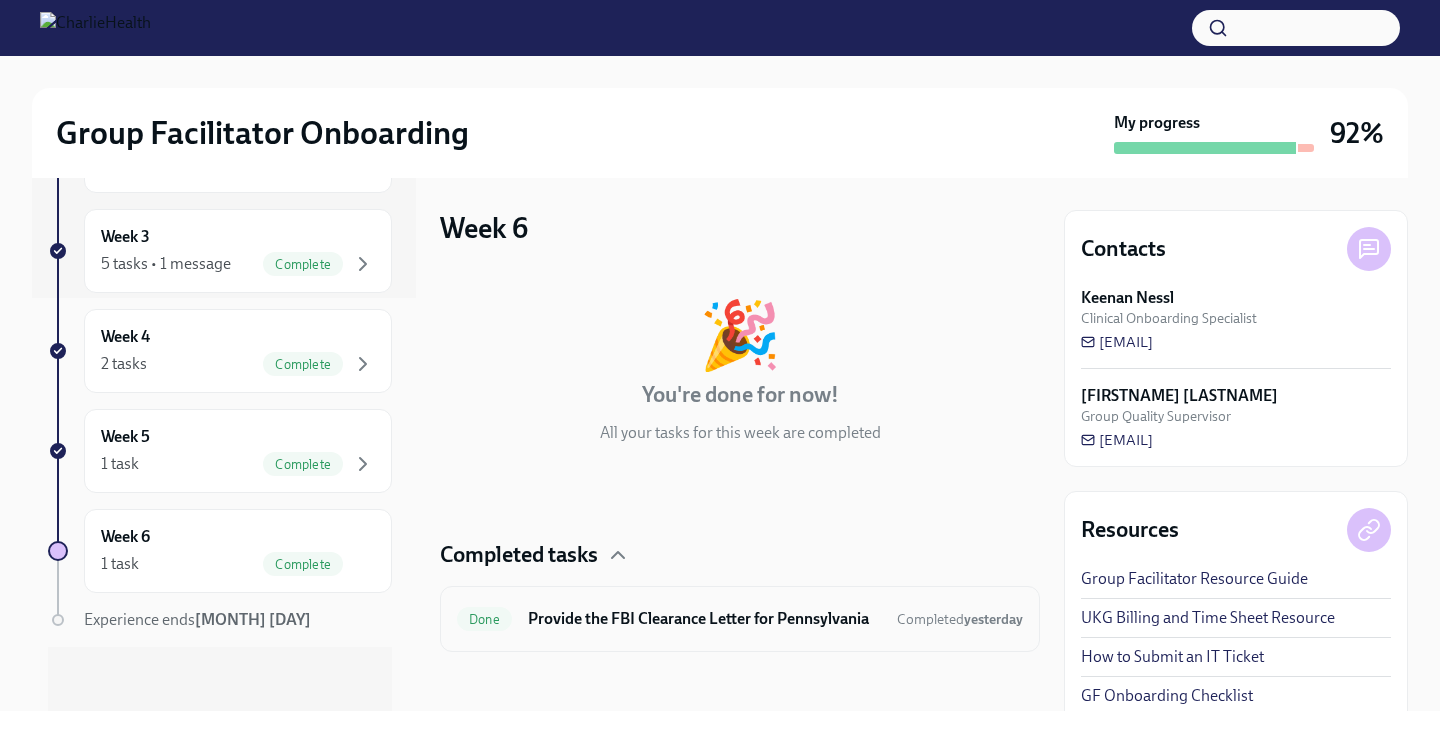 click on "Done Provide the FBI Clearance Letter for Pennsylvania Completed yesterday" at bounding box center (740, 619) 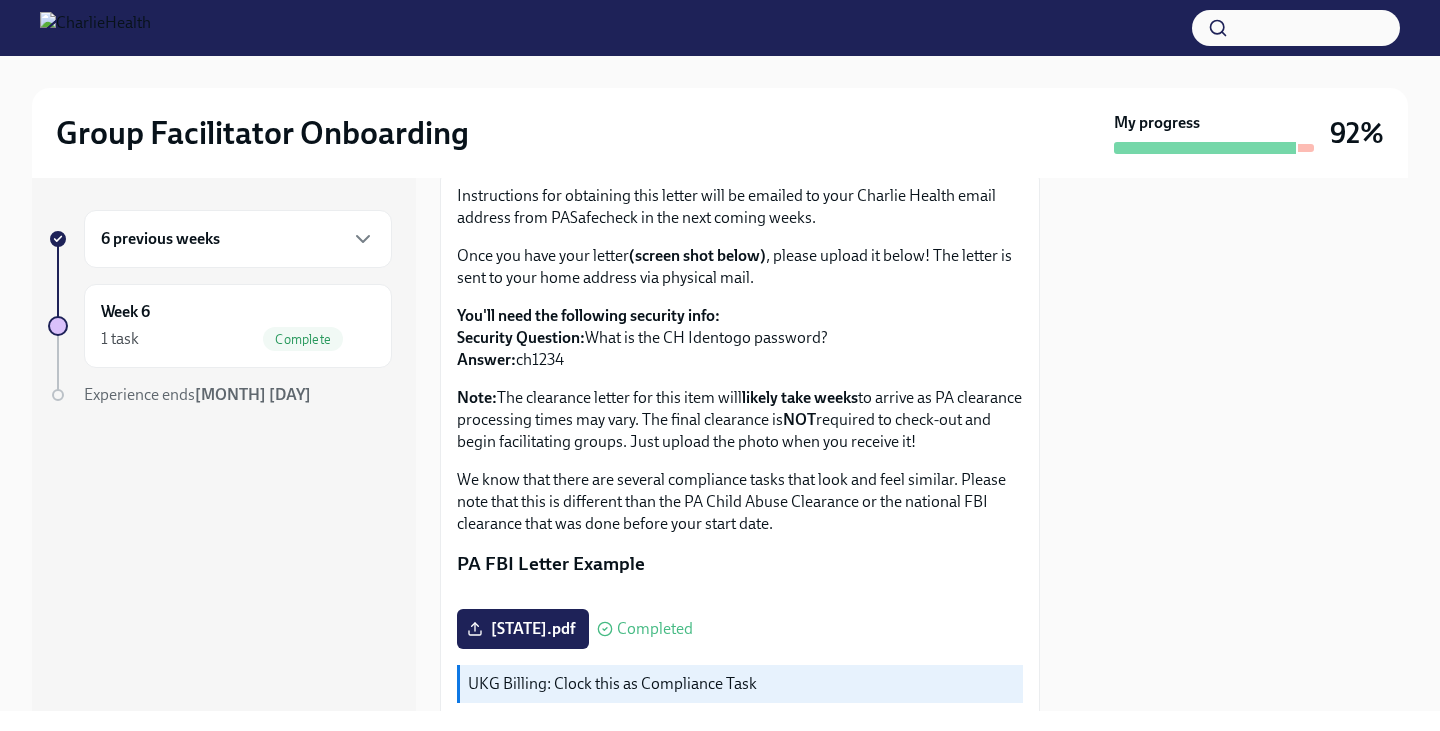 scroll, scrollTop: 0, scrollLeft: 0, axis: both 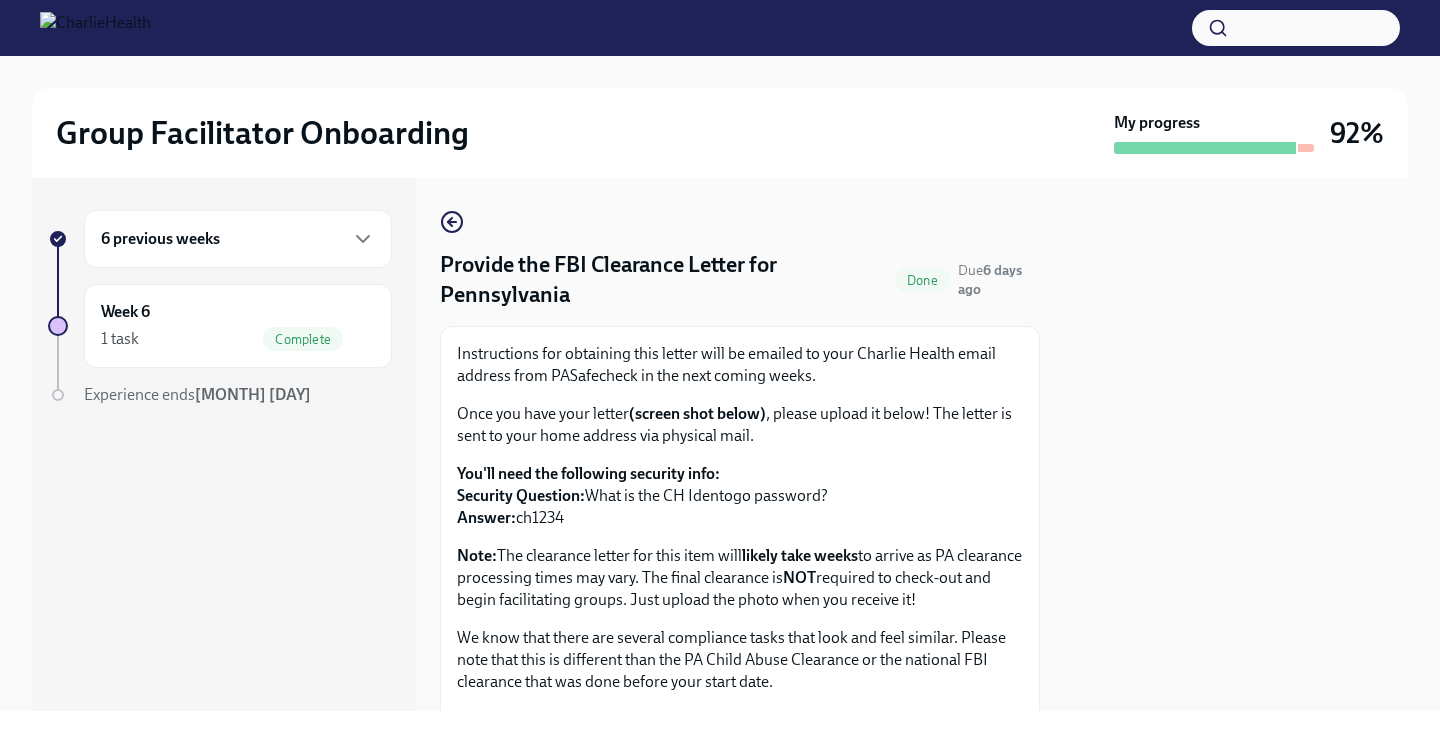 click on "6 previous weeks" at bounding box center [238, 239] 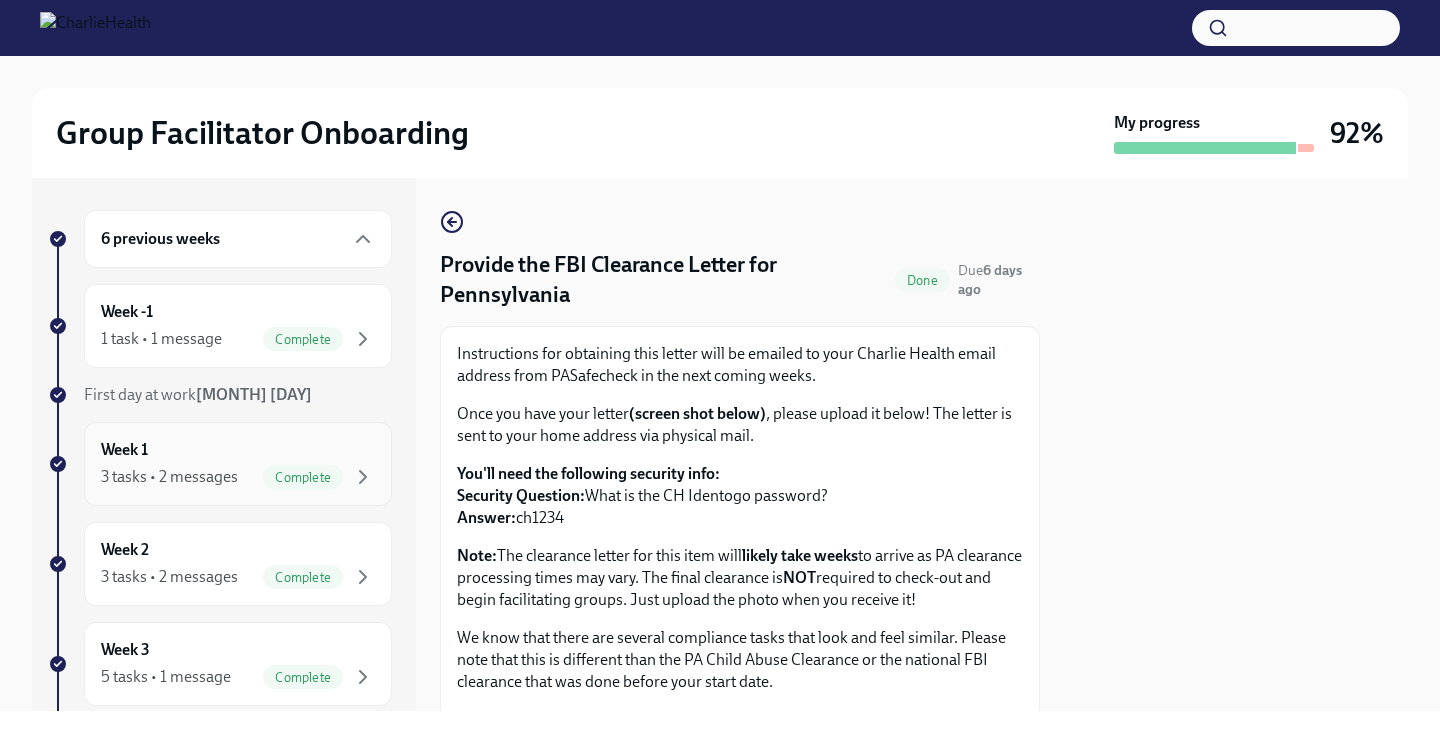 scroll, scrollTop: 413, scrollLeft: 0, axis: vertical 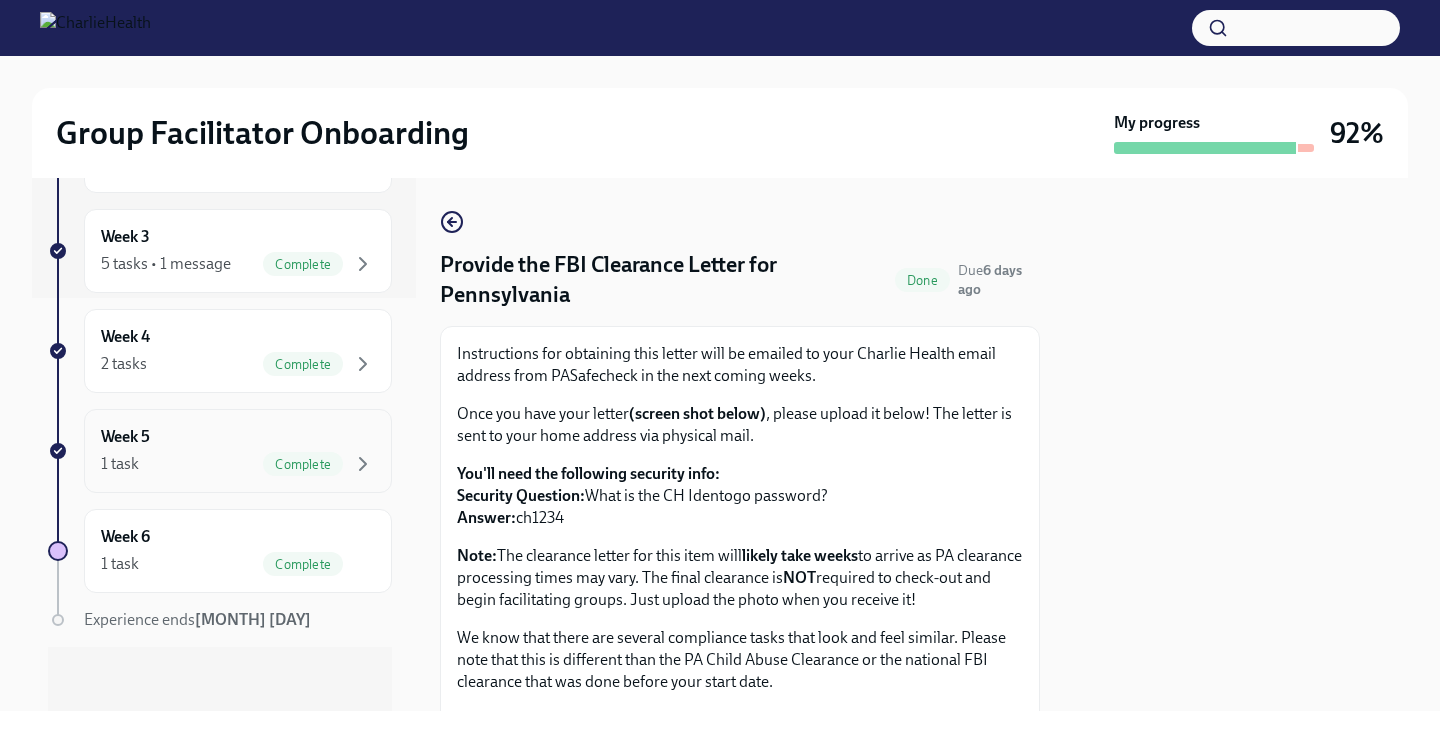 click on "1 task Complete" at bounding box center [238, 464] 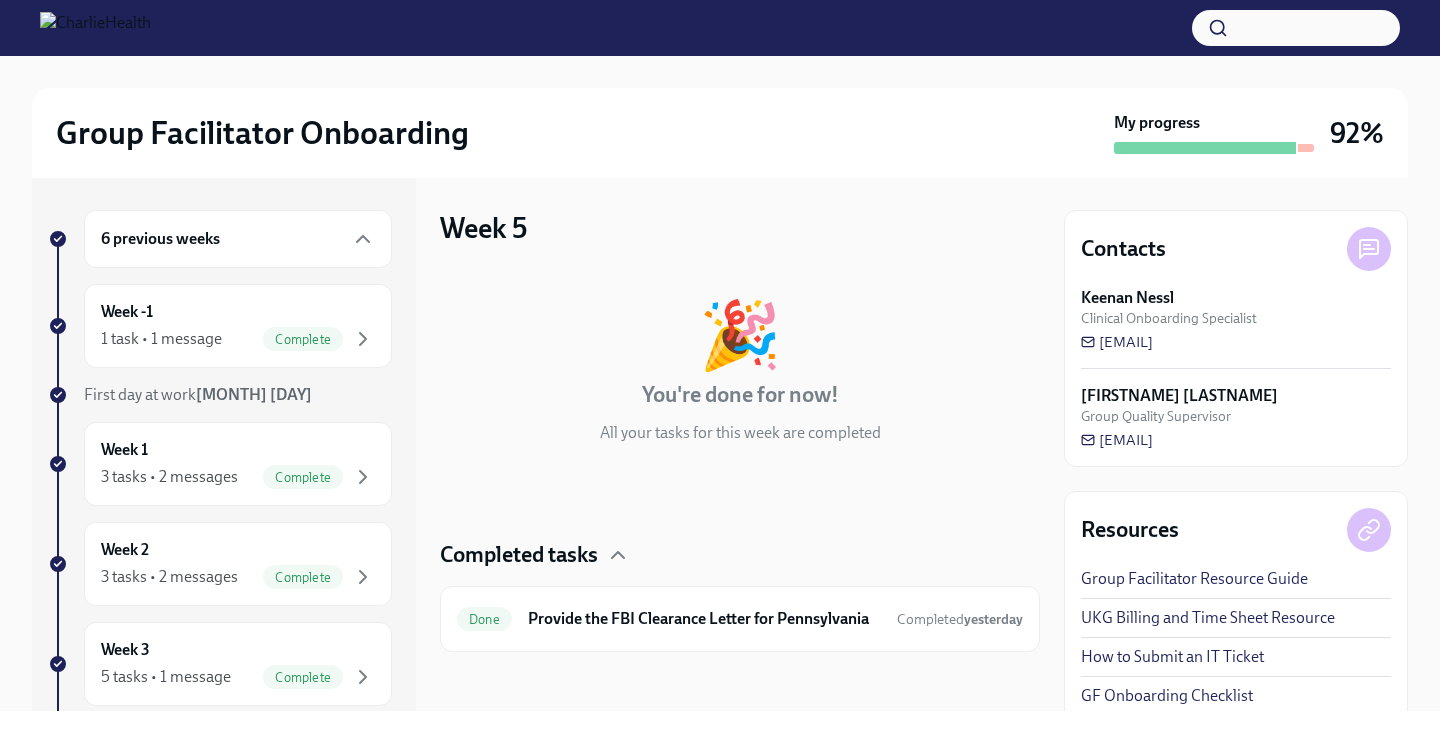 scroll, scrollTop: 5, scrollLeft: 0, axis: vertical 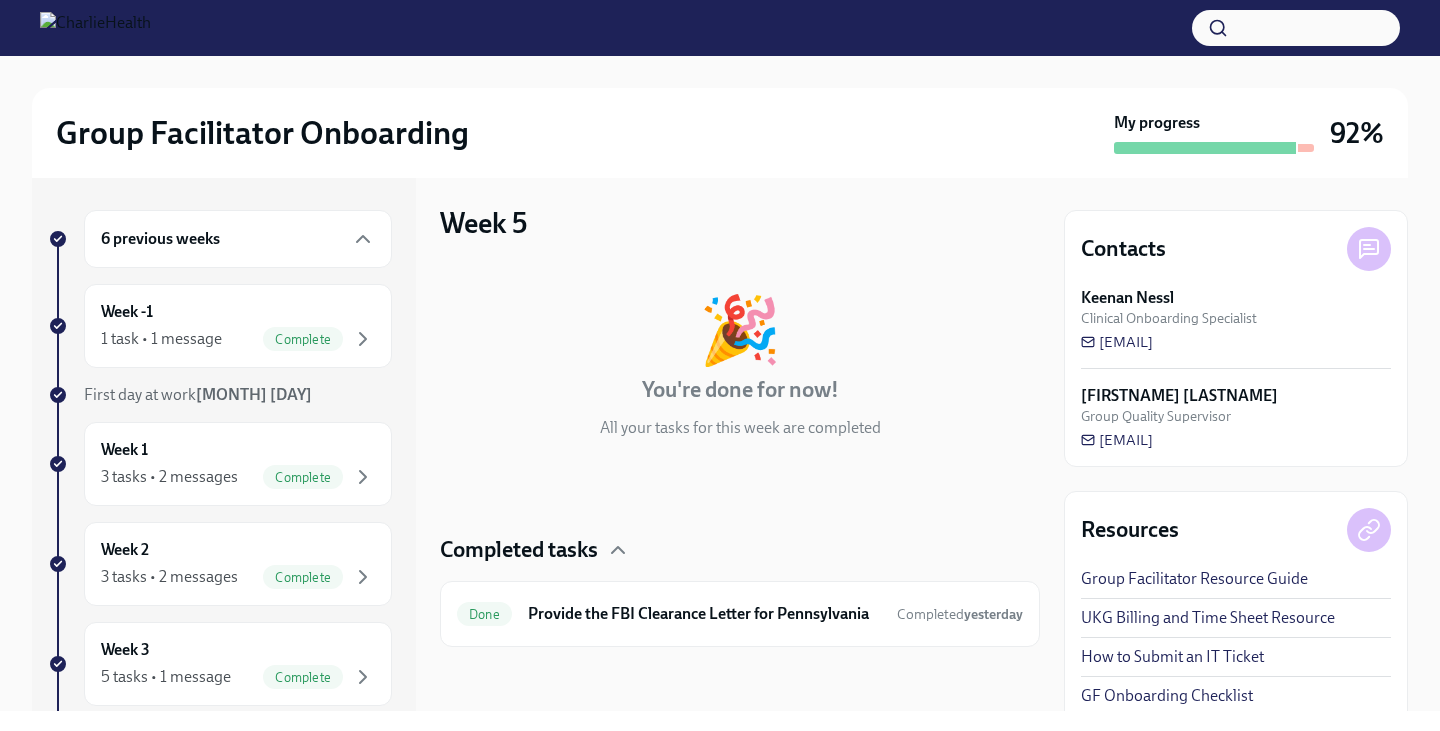 click on "My progress 92%" at bounding box center (1249, 133) 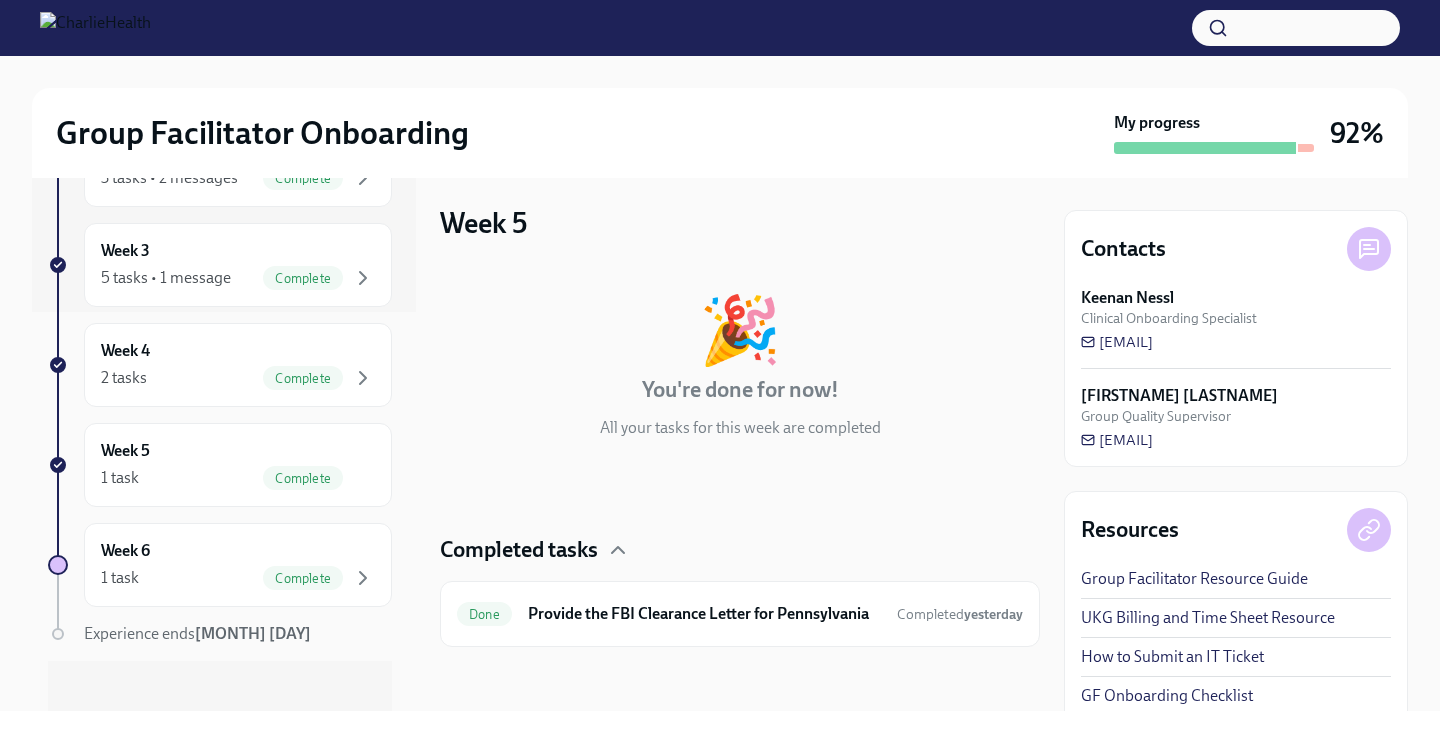 scroll, scrollTop: 413, scrollLeft: 0, axis: vertical 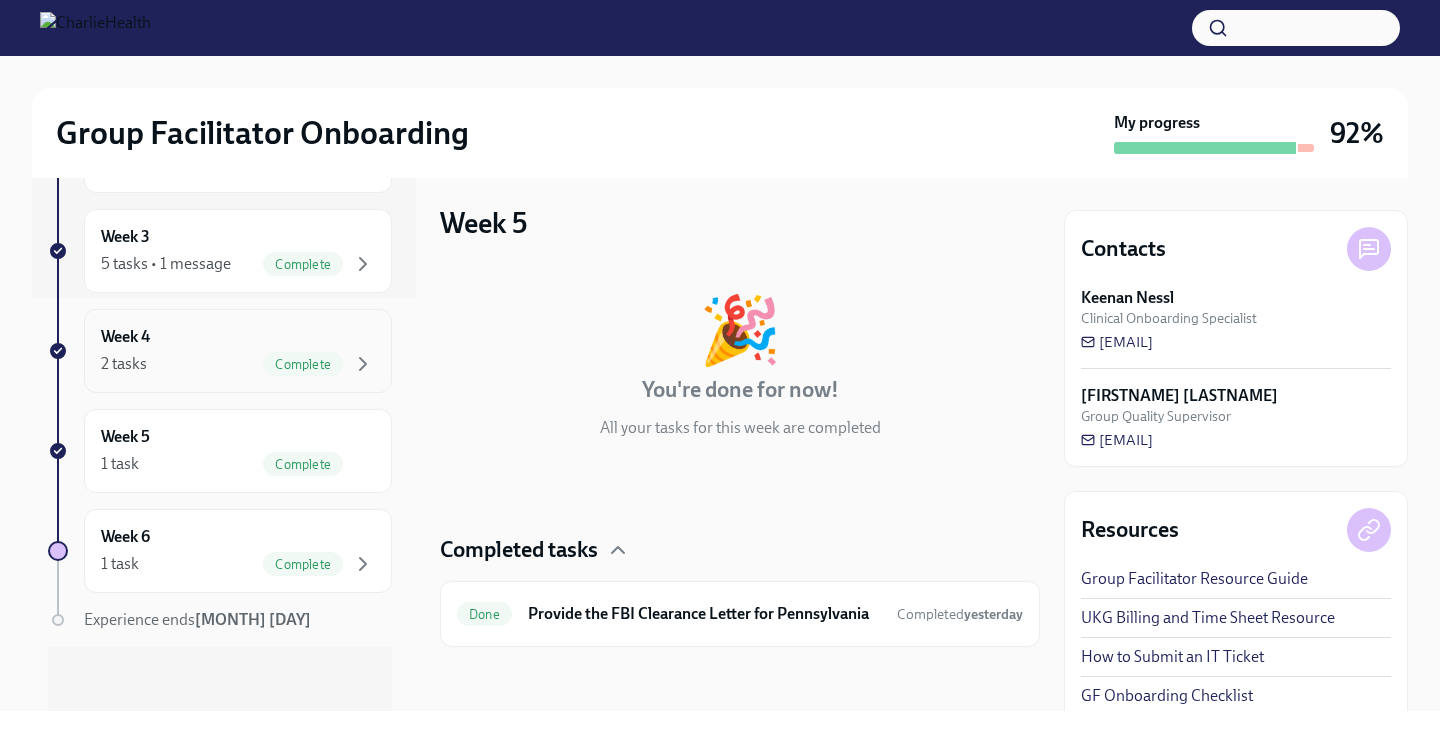 click on "Week 4 2 tasks Complete" at bounding box center (238, 351) 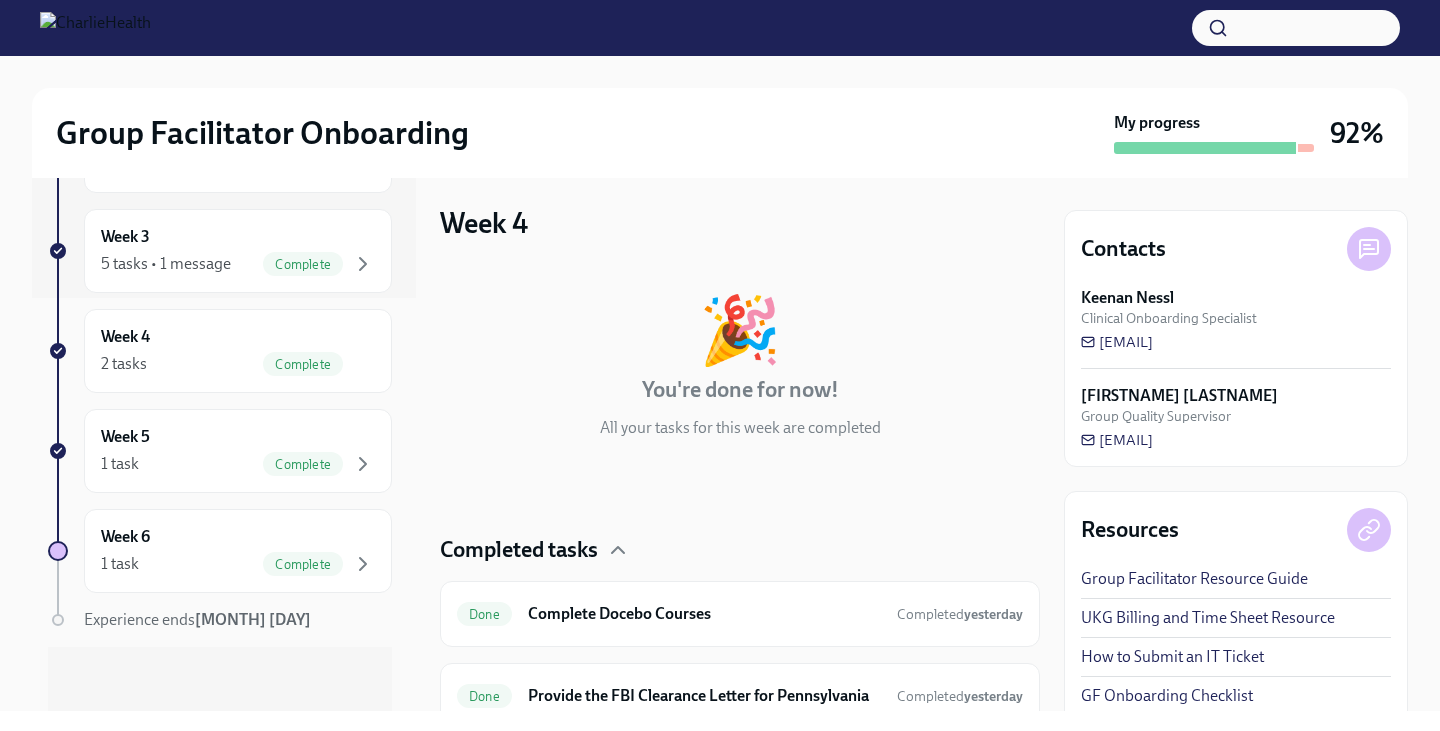 scroll, scrollTop: 87, scrollLeft: 0, axis: vertical 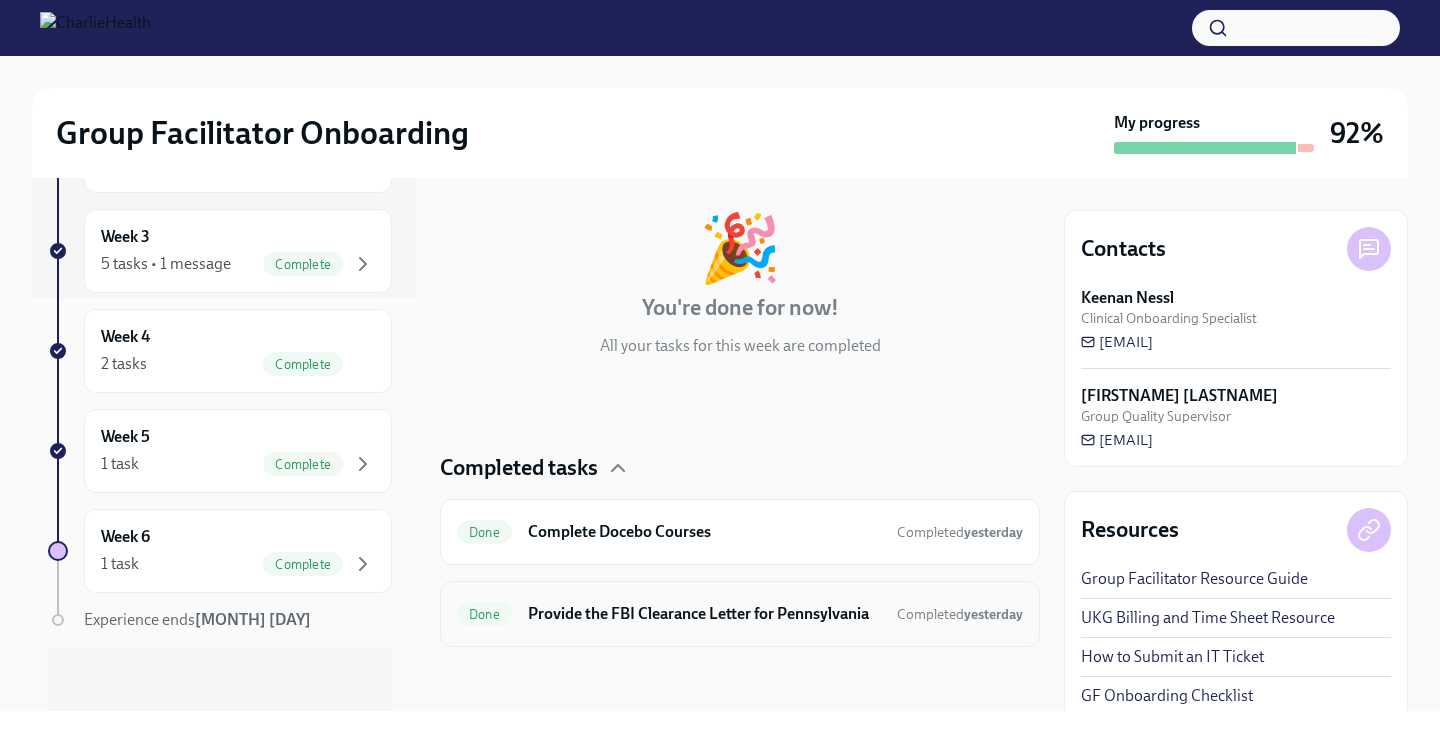 click on "Done Provide the FBI Clearance Letter for Pennsylvania Completed  yesterday" at bounding box center [740, 614] 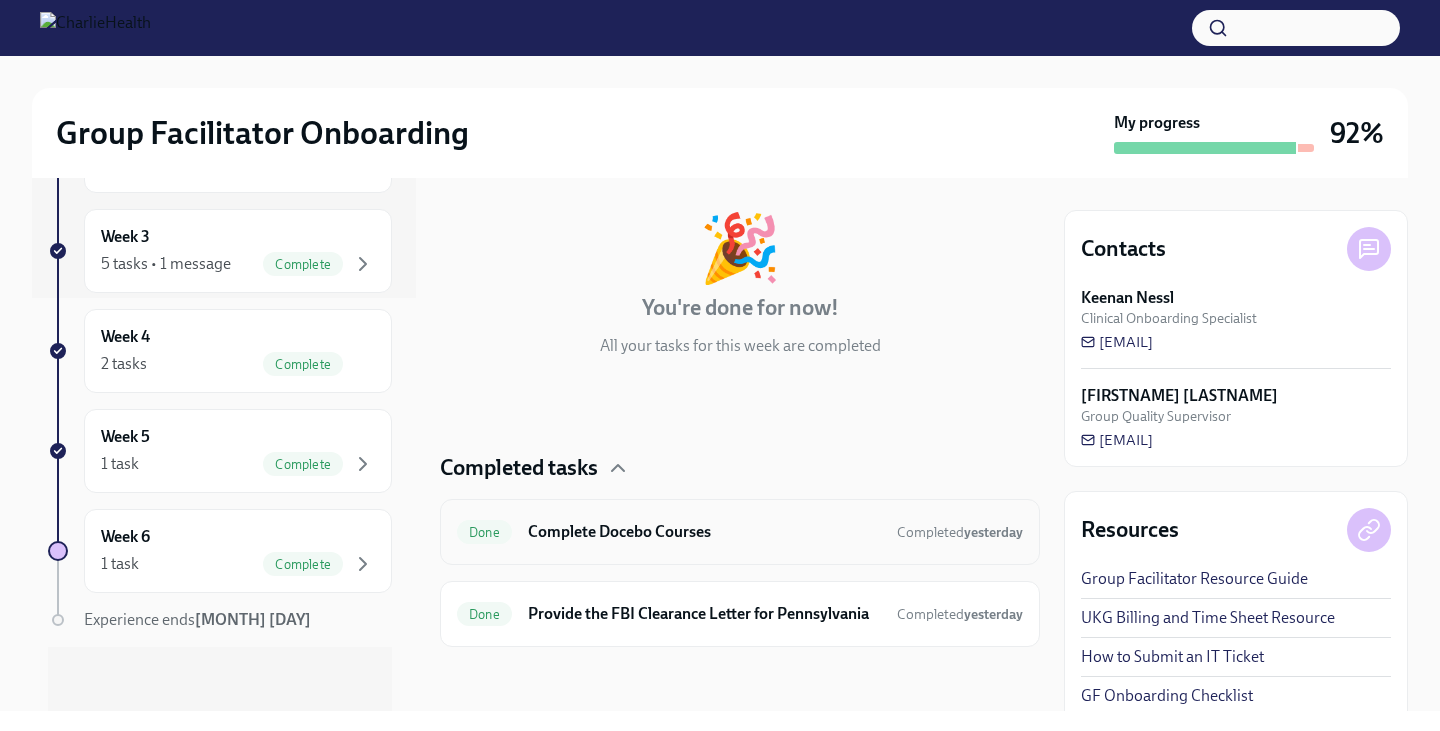 click on "Complete Docebo Courses" at bounding box center [704, 532] 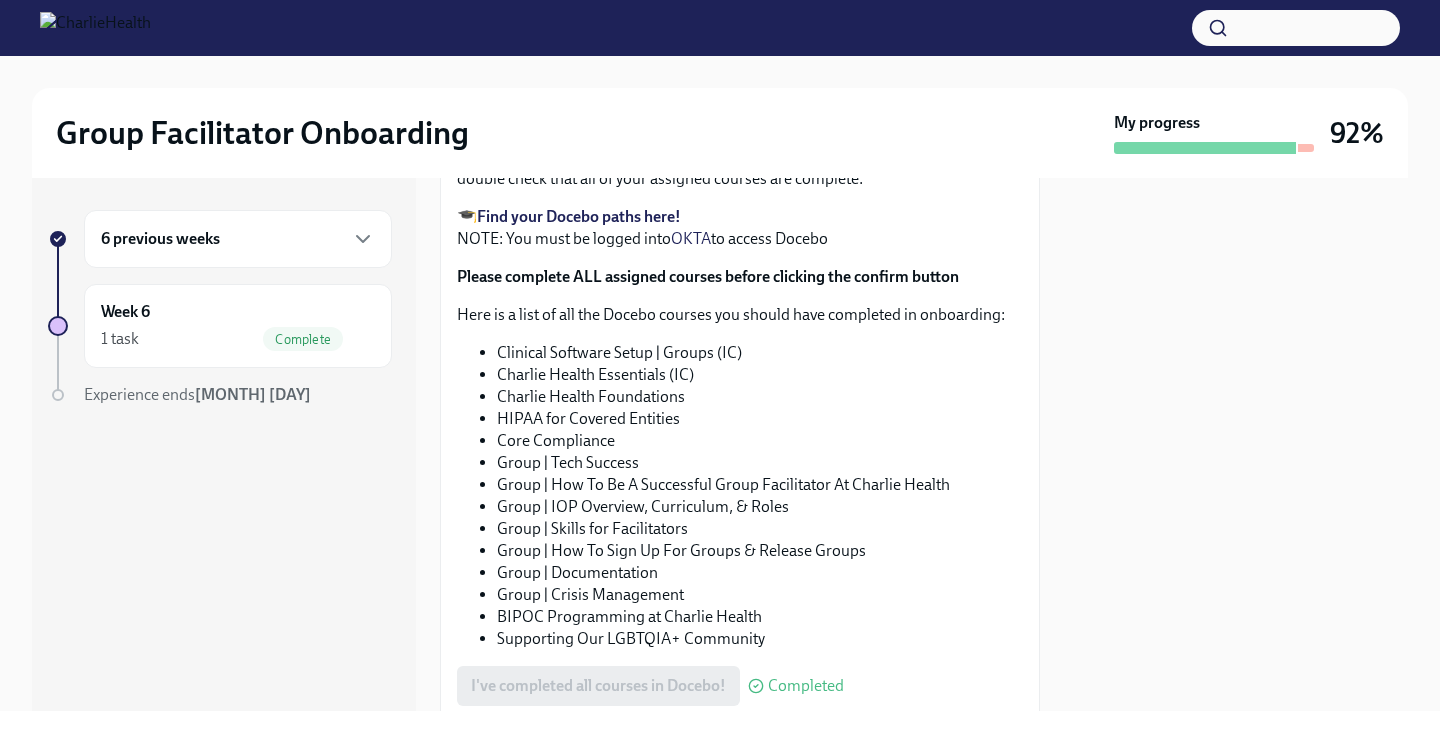 scroll, scrollTop: 314, scrollLeft: 0, axis: vertical 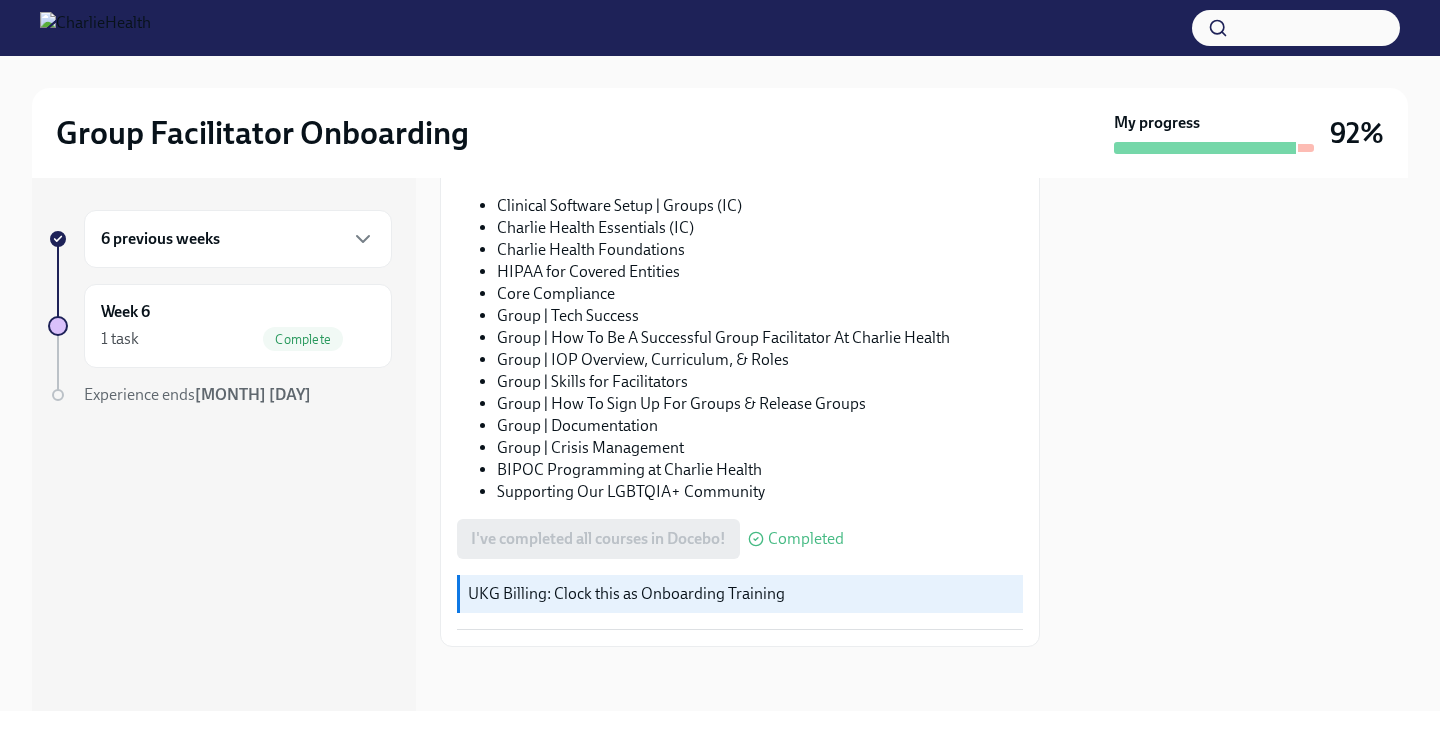 click on "6 previous weeks" at bounding box center [238, 239] 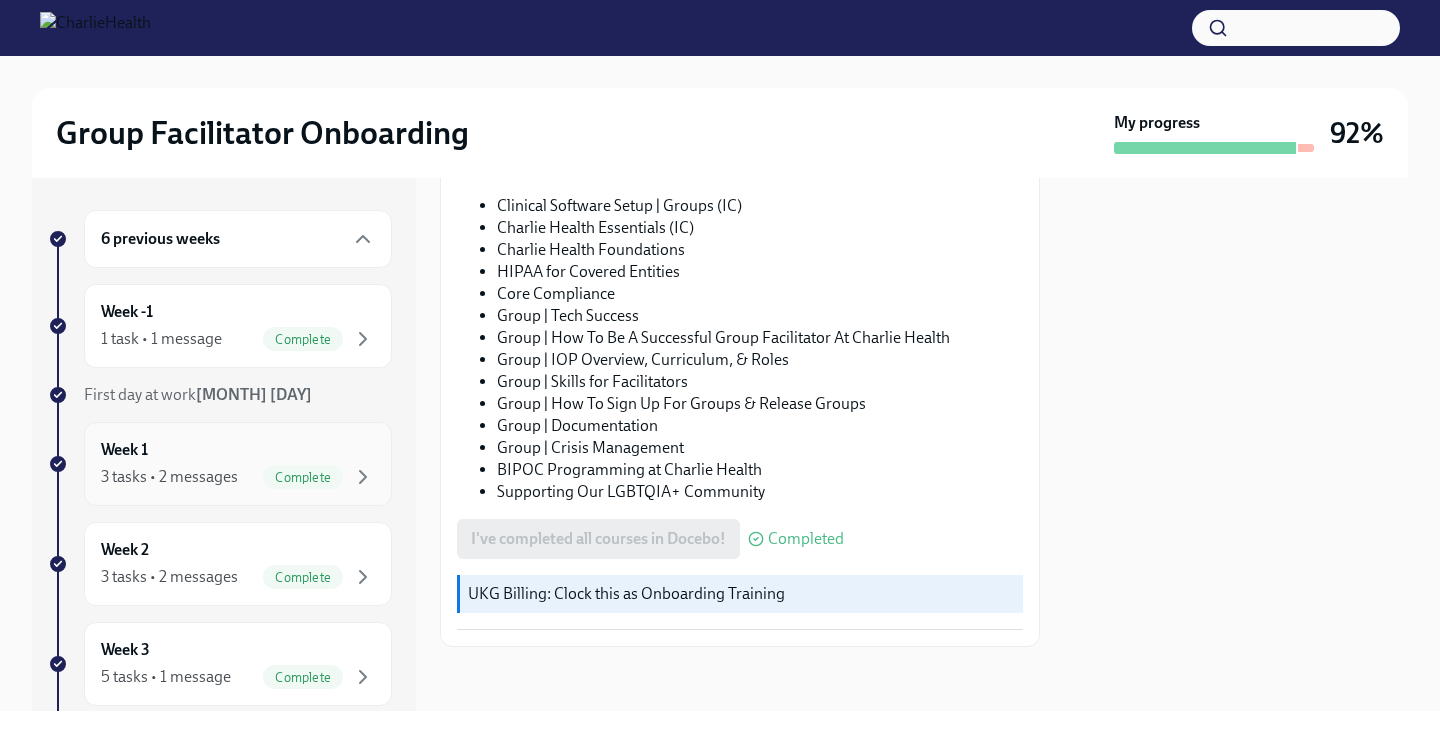 click on "Week 1 3 tasks • 2 messages Complete" at bounding box center (238, 464) 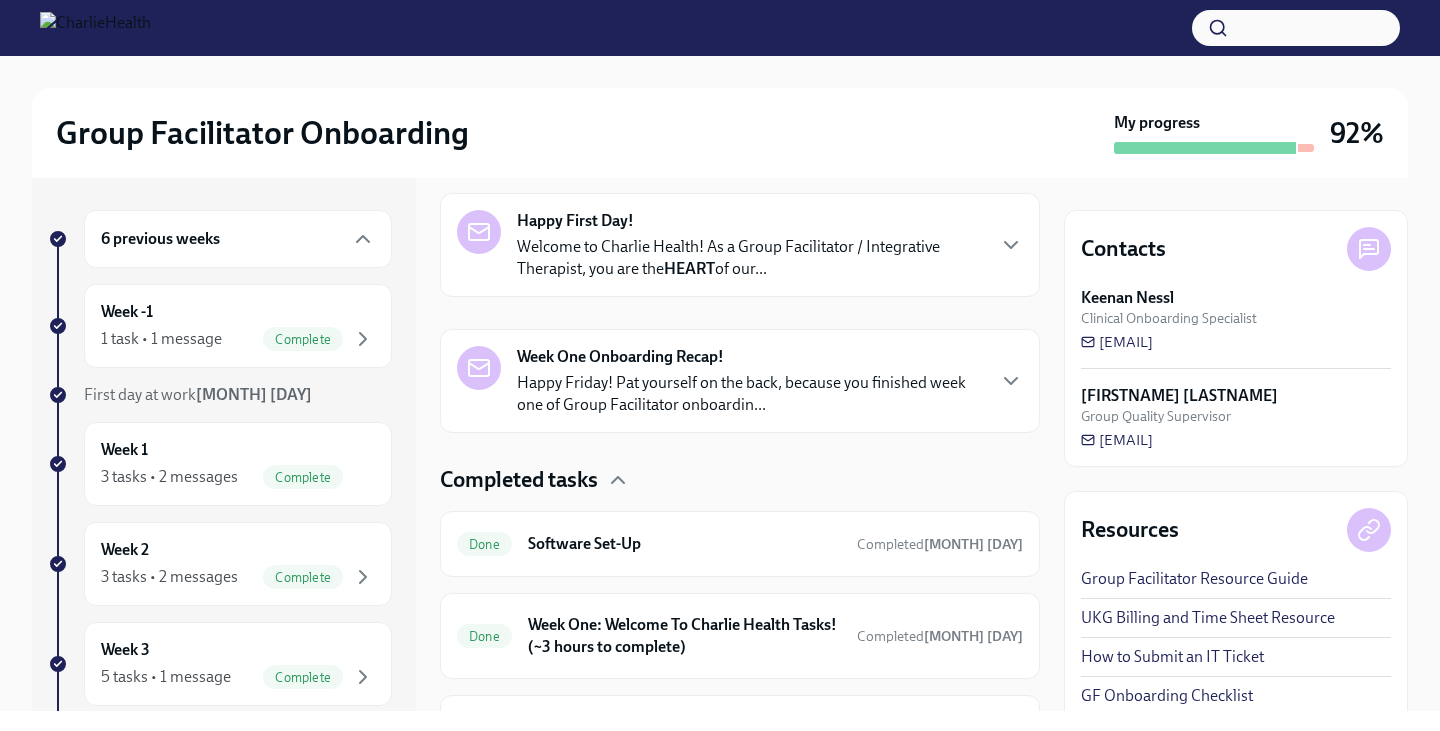 scroll, scrollTop: 449, scrollLeft: 0, axis: vertical 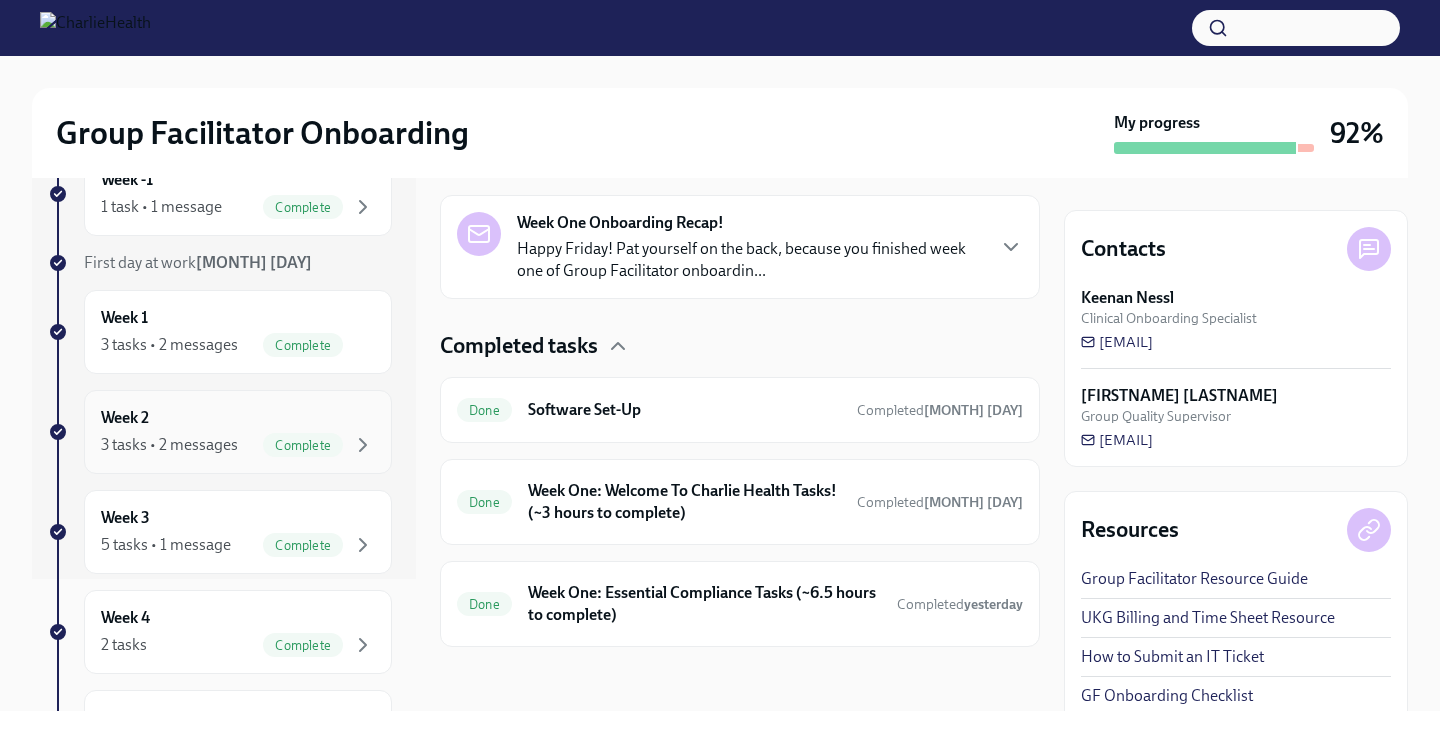 click on "Week 2 3 tasks • 2 messages Complete" at bounding box center (238, 432) 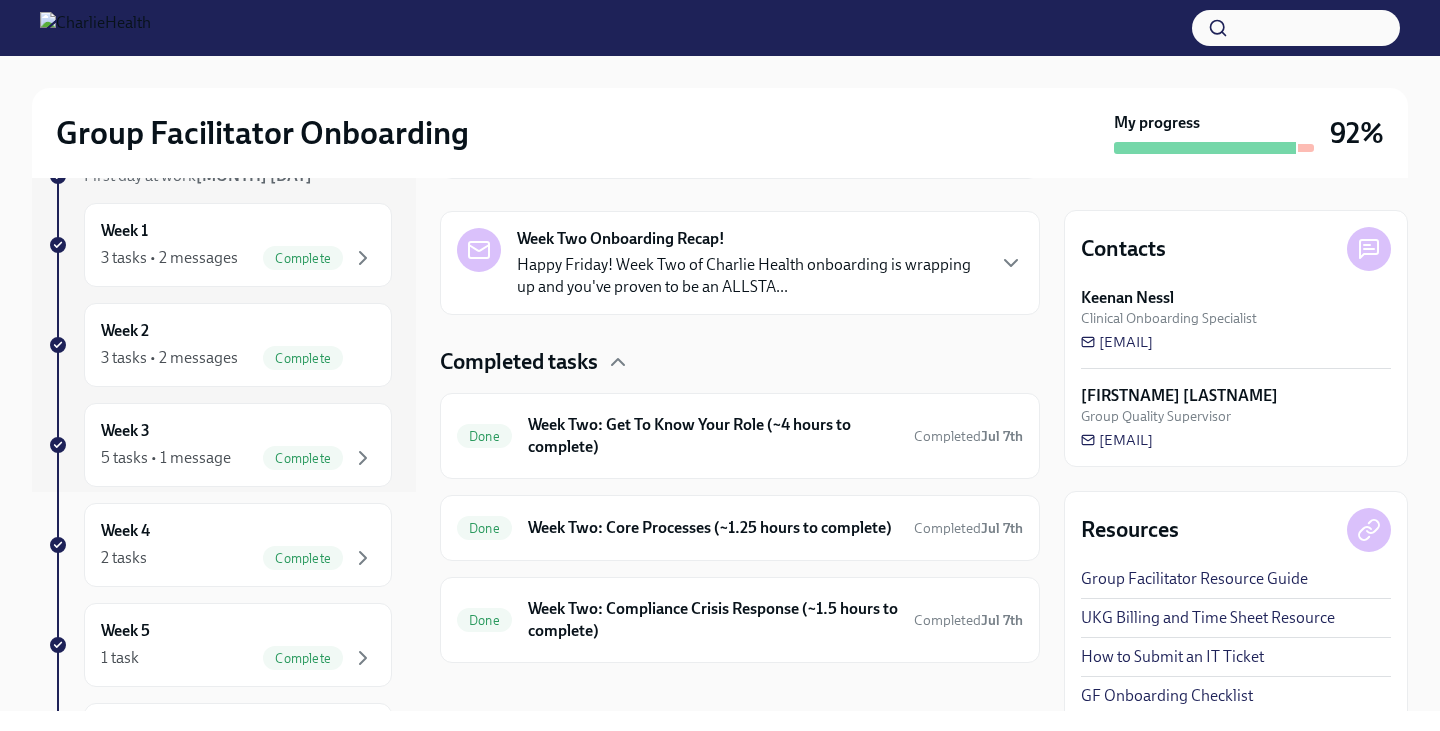 scroll, scrollTop: 232, scrollLeft: 0, axis: vertical 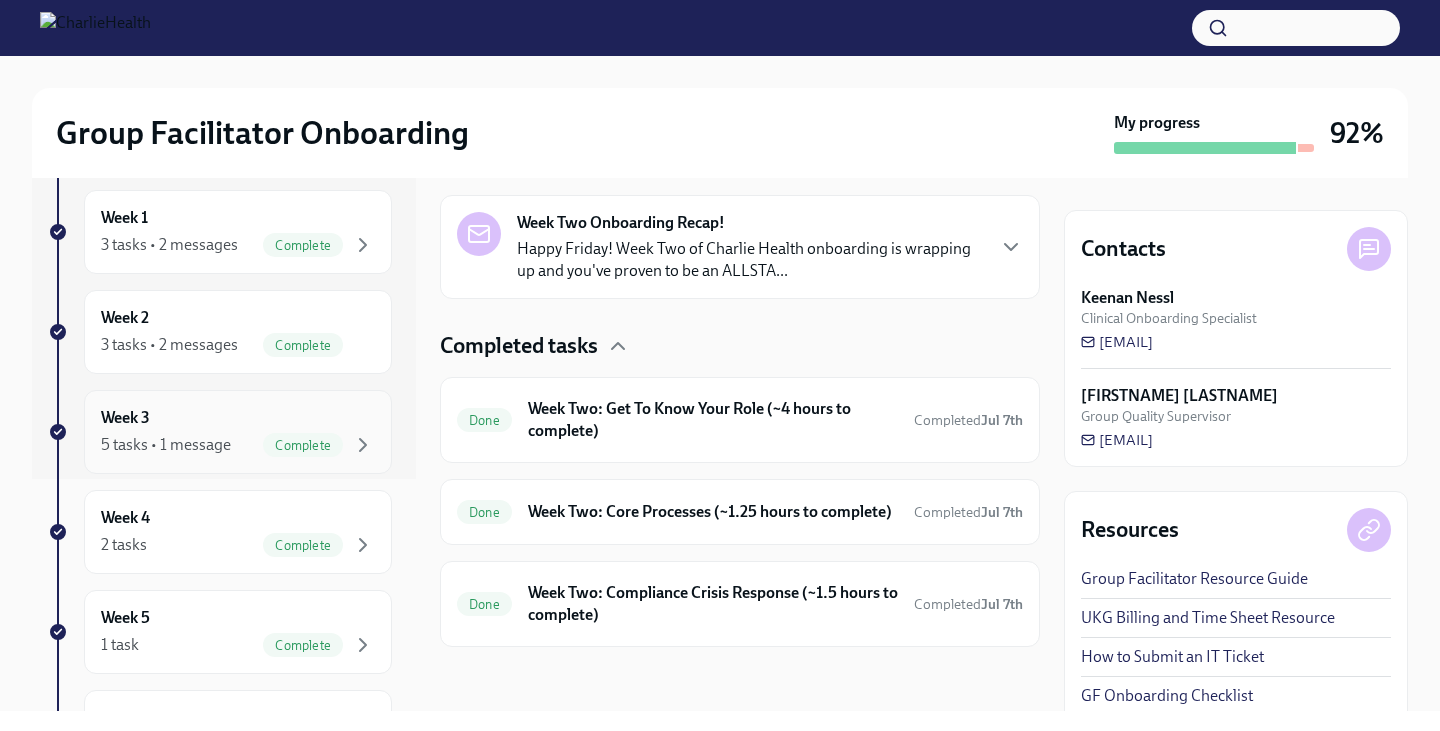 click on "Week 3 5 tasks • 1 message Complete" at bounding box center (238, 432) 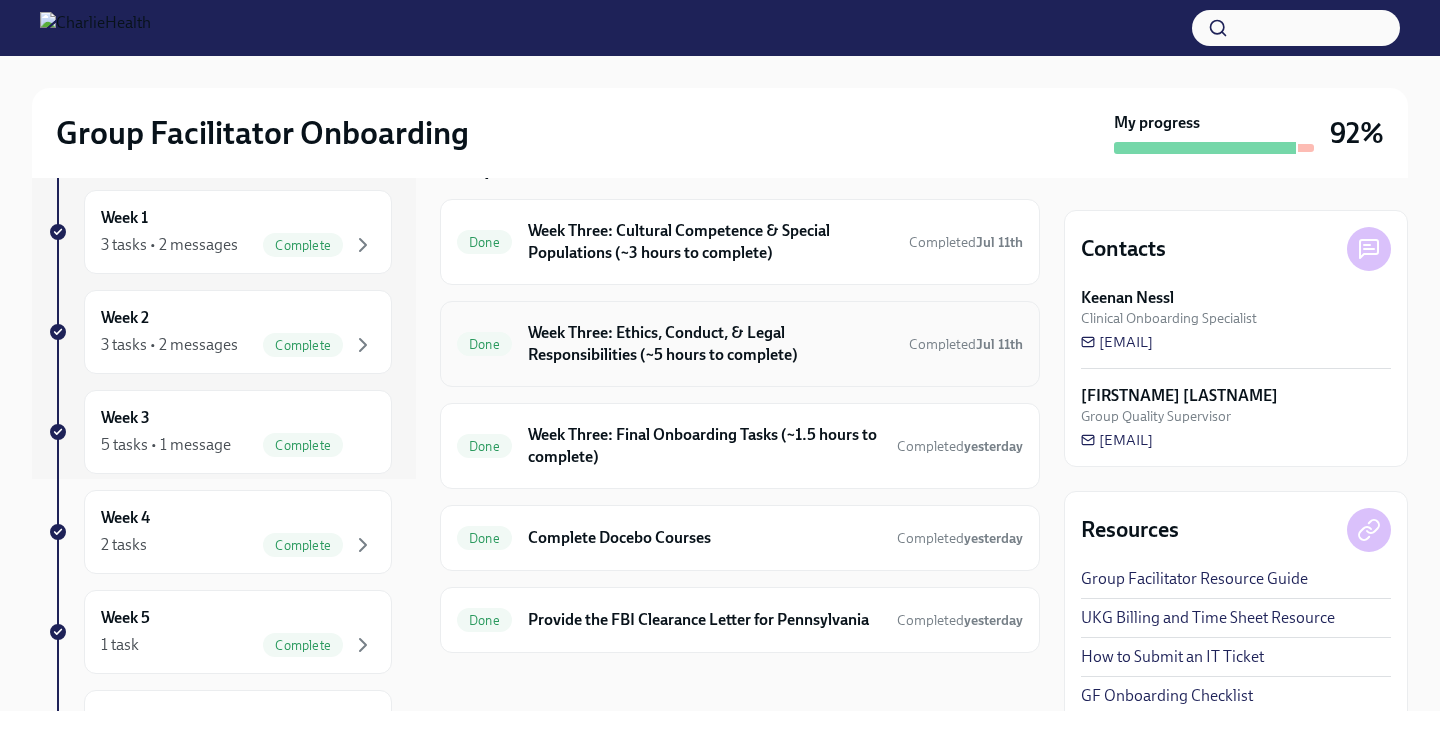 scroll, scrollTop: 513, scrollLeft: 0, axis: vertical 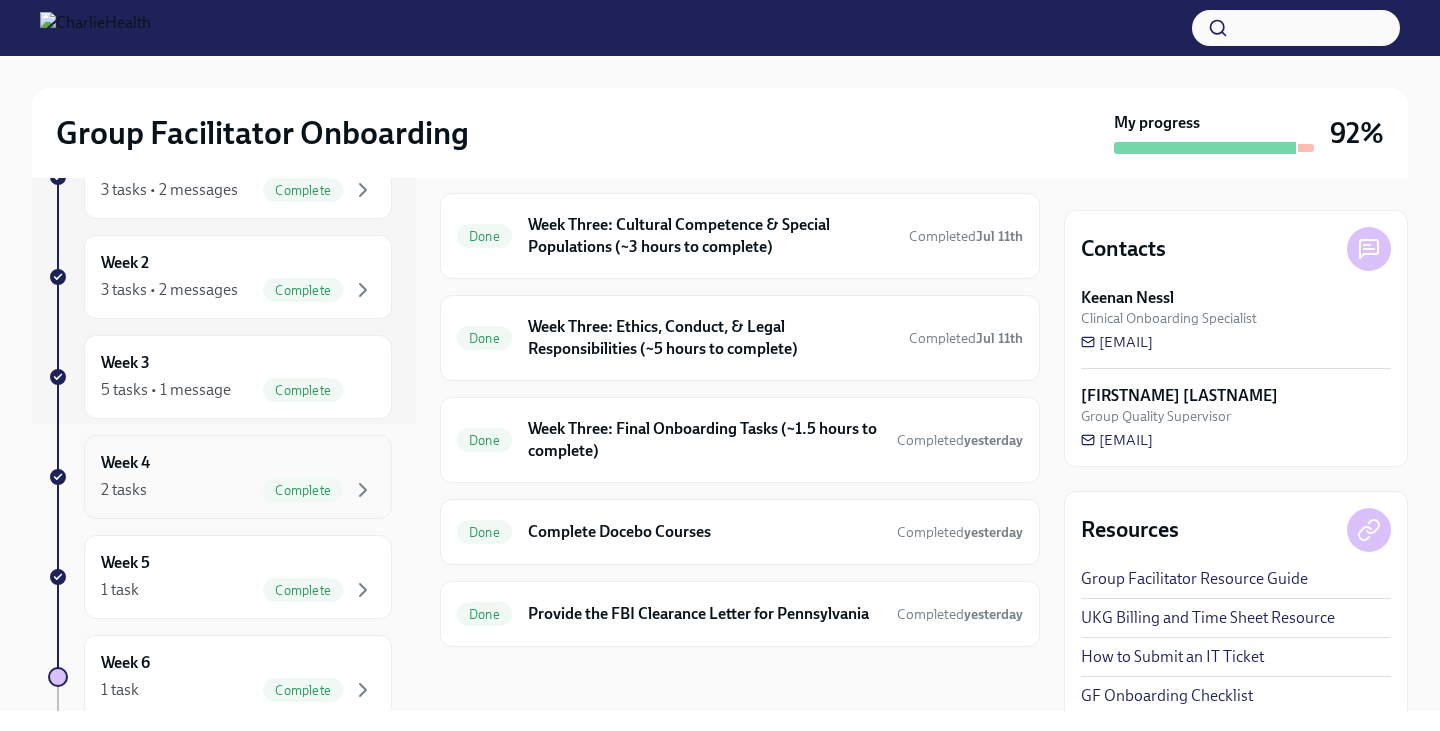 click on "Complete" at bounding box center [303, 490] 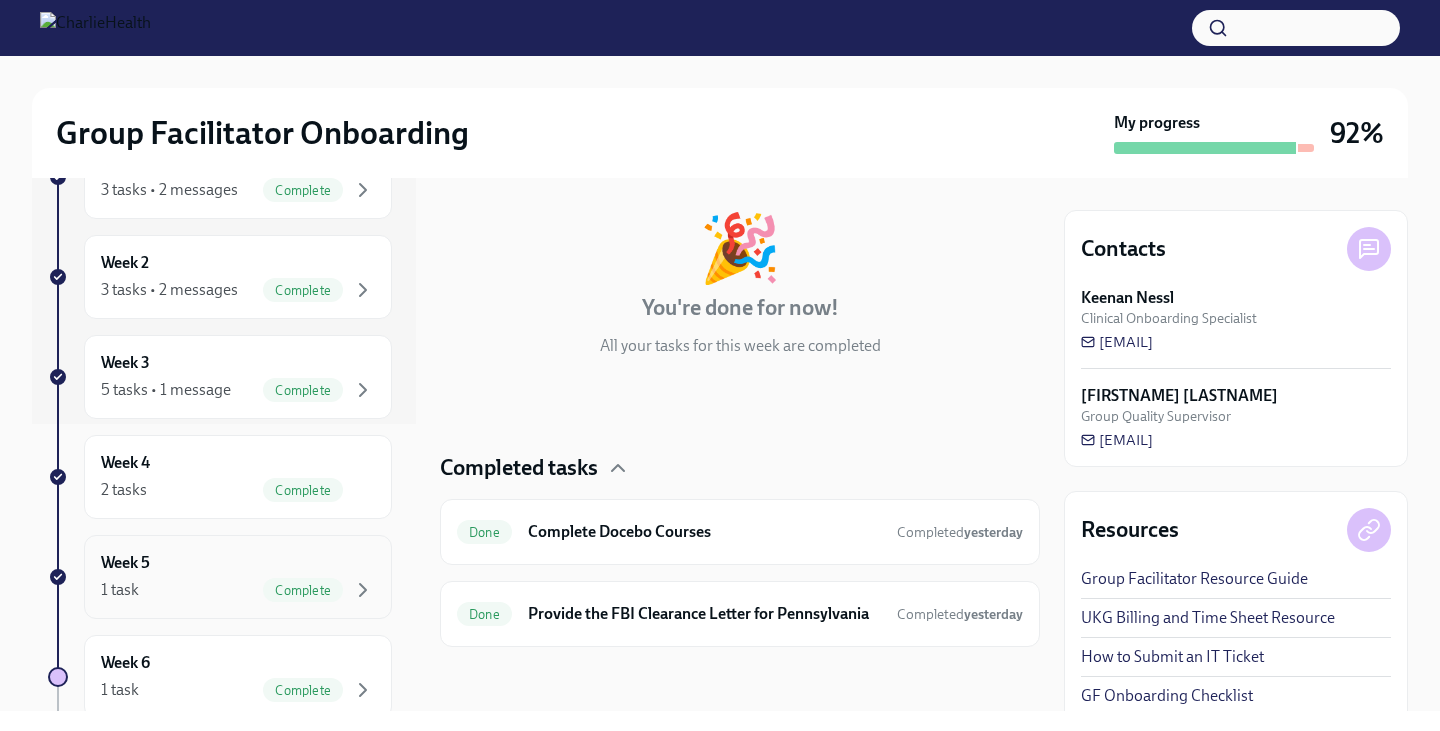 click on "Week 5 1 task Complete" at bounding box center [238, 577] 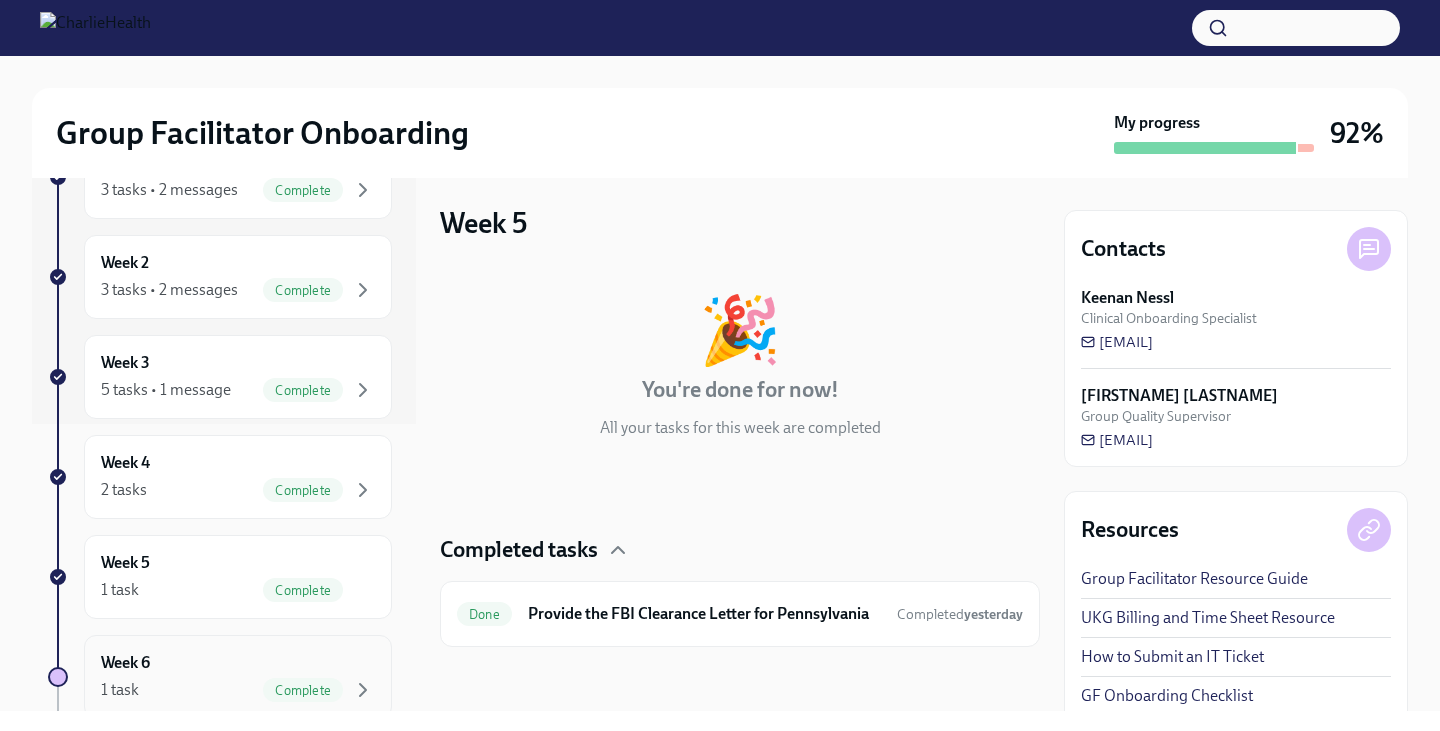 scroll, scrollTop: 413, scrollLeft: 0, axis: vertical 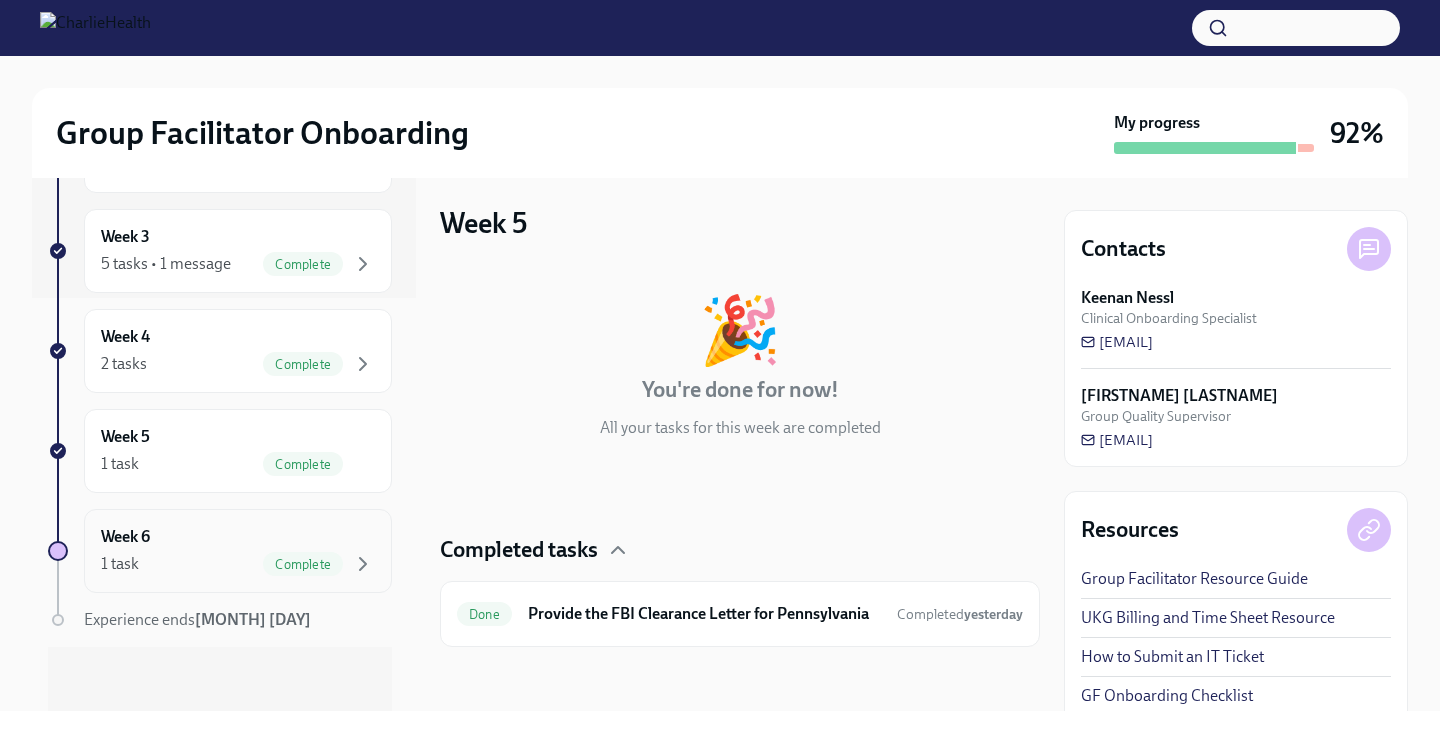click on "Complete" at bounding box center [303, 564] 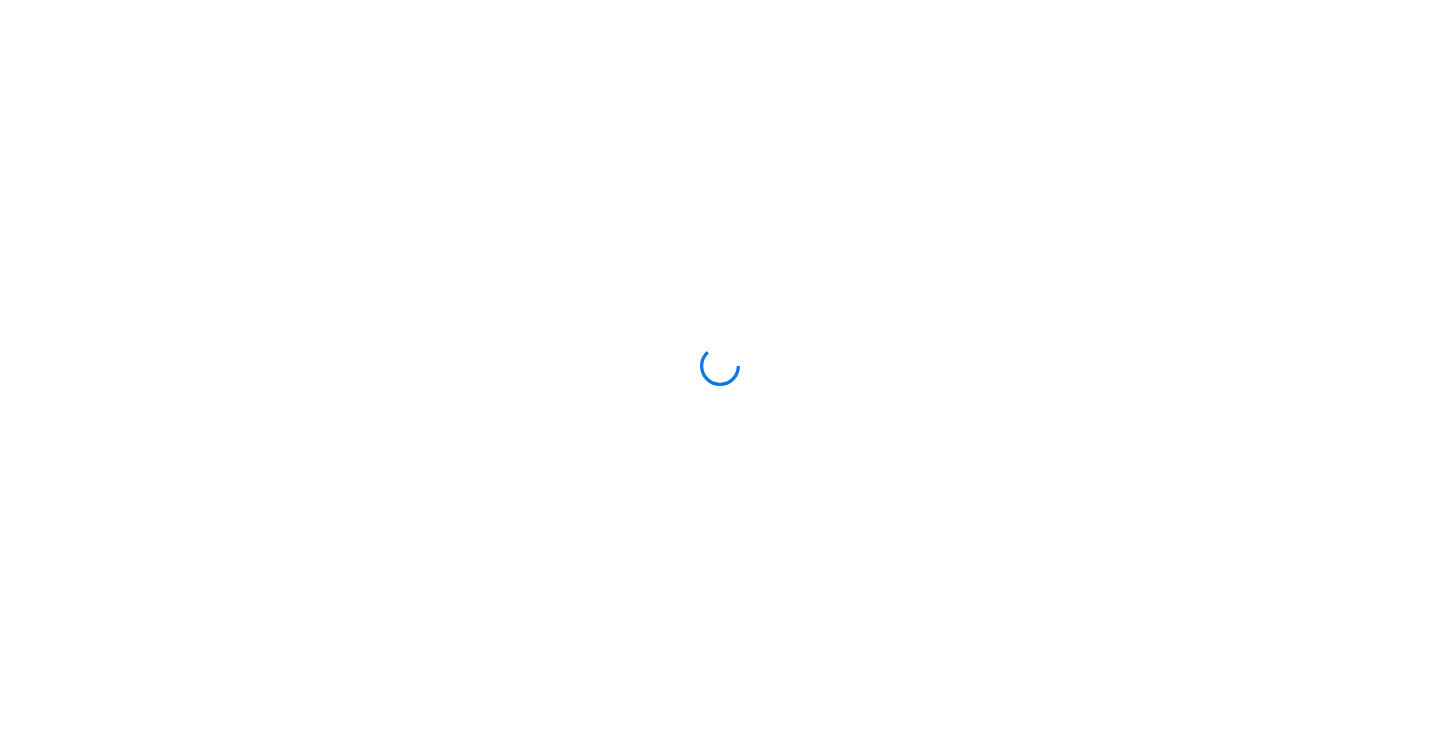 scroll, scrollTop: 0, scrollLeft: 0, axis: both 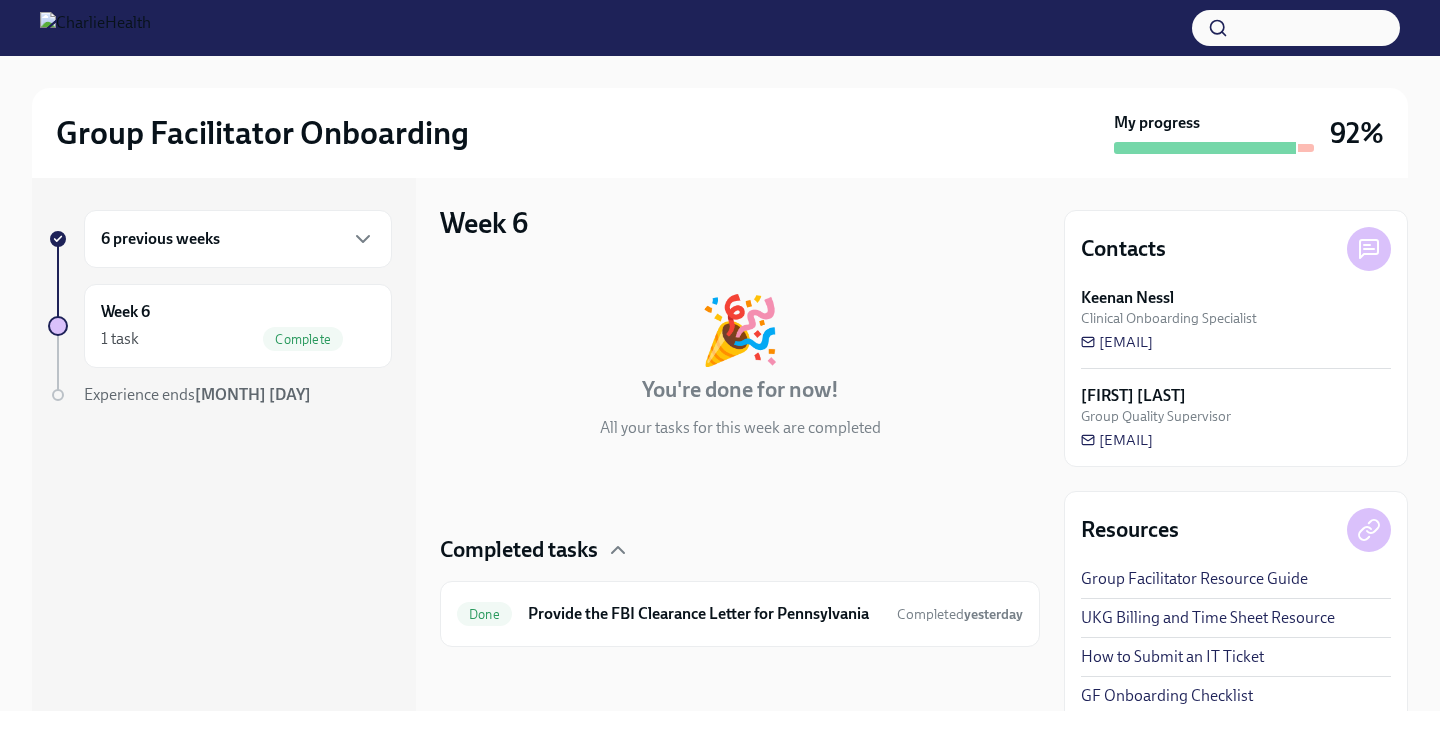 click on "6 previous weeks" at bounding box center (238, 239) 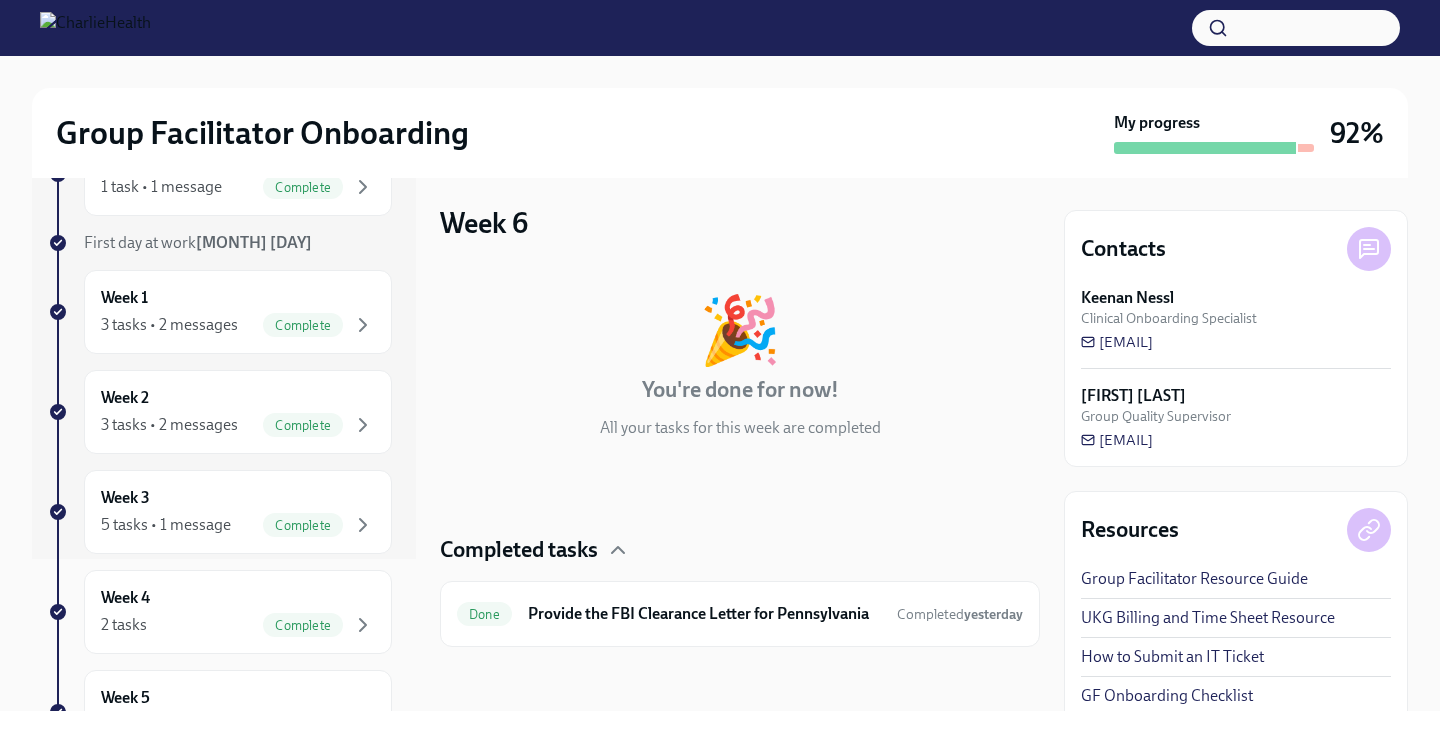 scroll, scrollTop: 179, scrollLeft: 0, axis: vertical 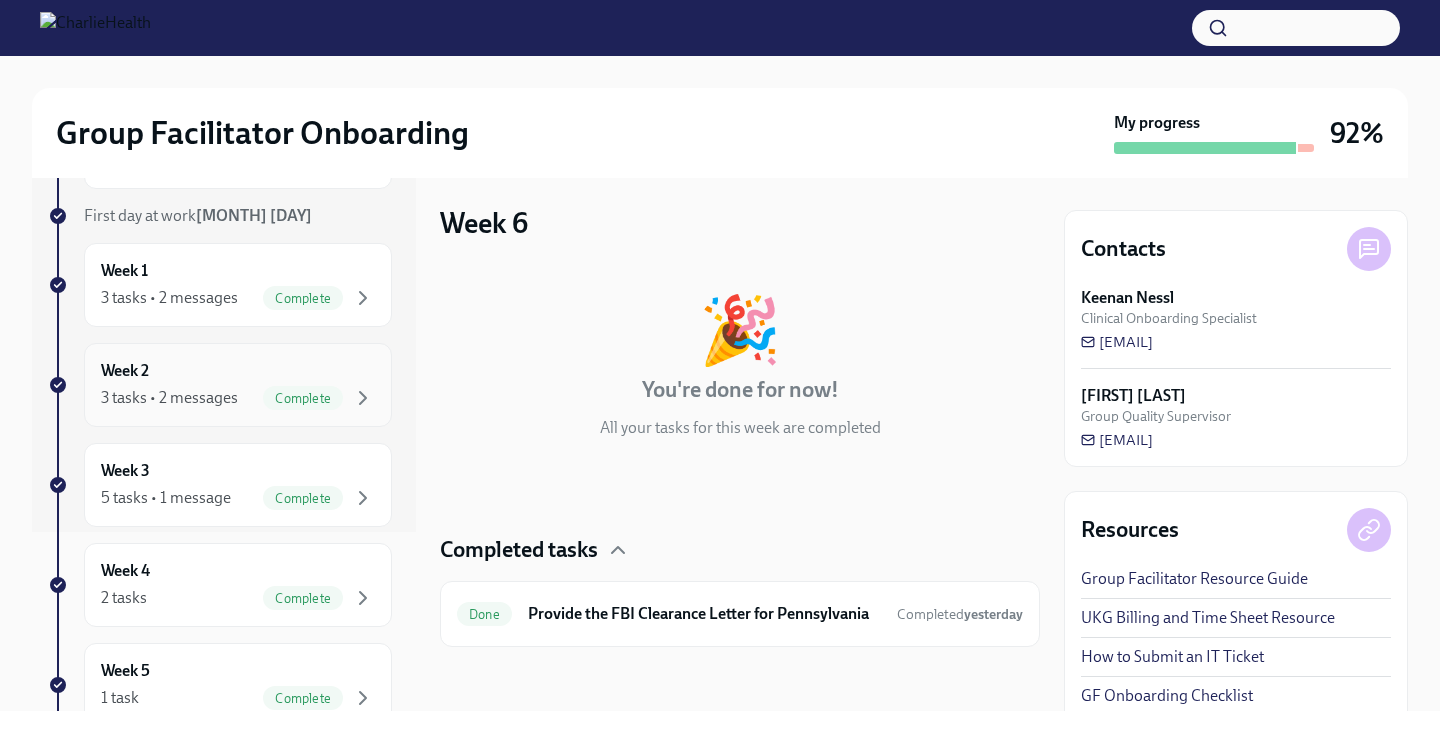 click on "Week 2 3 tasks • 2 messages Complete" at bounding box center [238, 385] 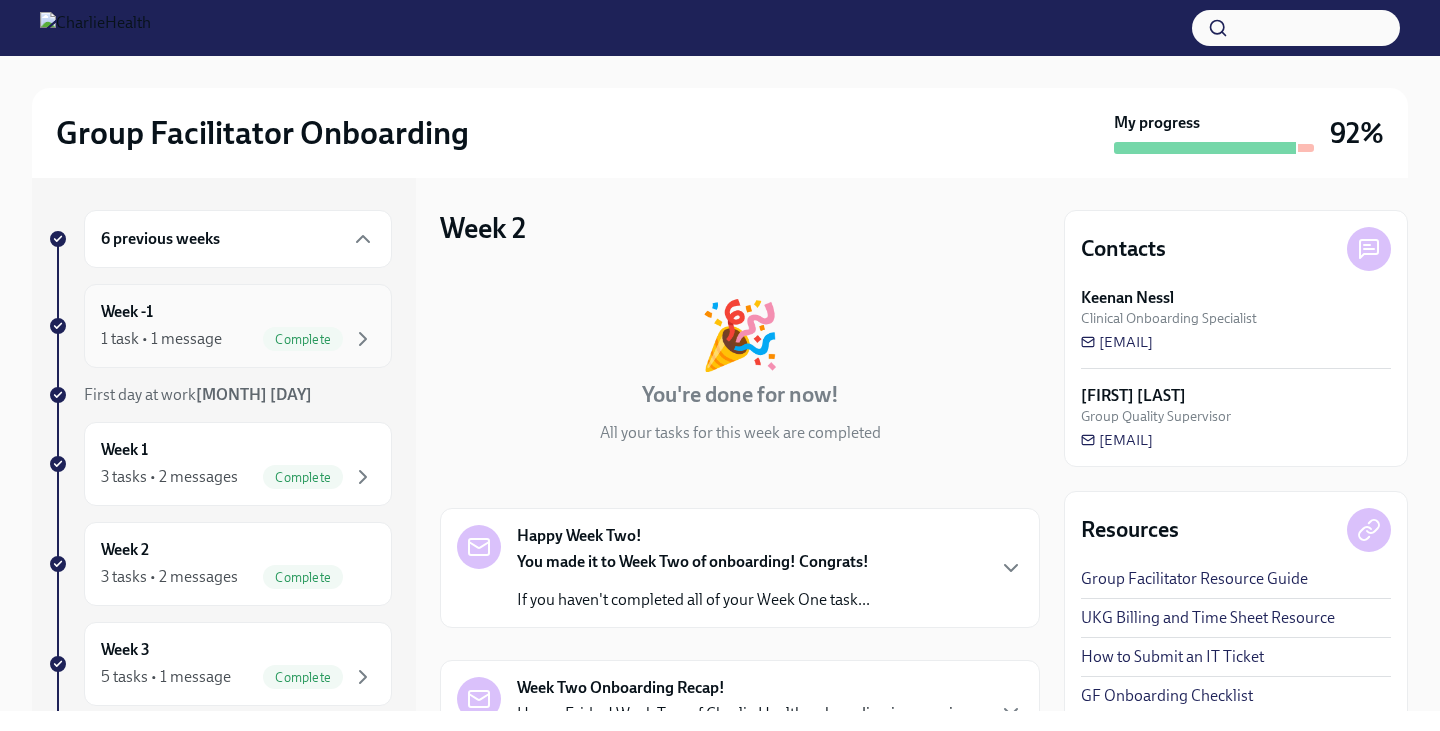 click on "Week -1 1 task • 1 message Complete" at bounding box center [238, 326] 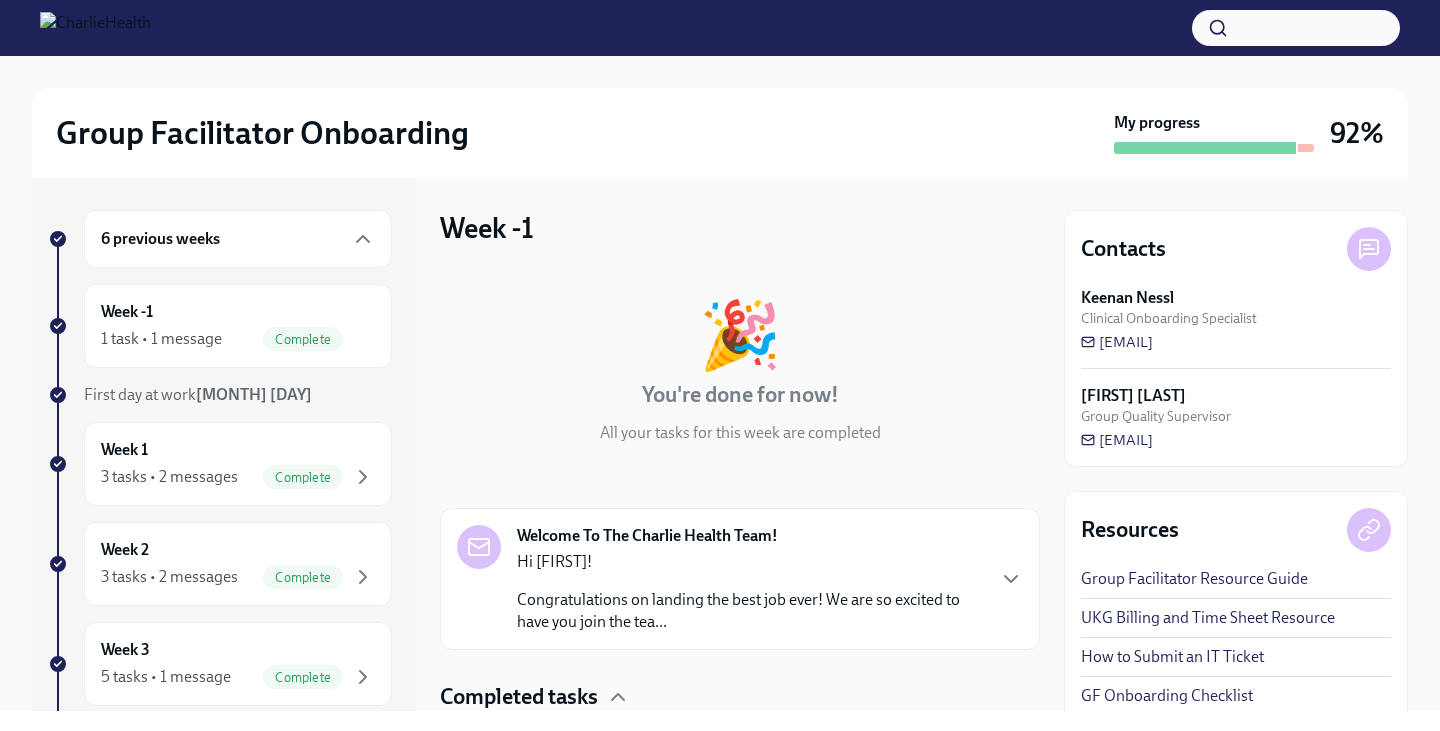 scroll, scrollTop: 147, scrollLeft: 0, axis: vertical 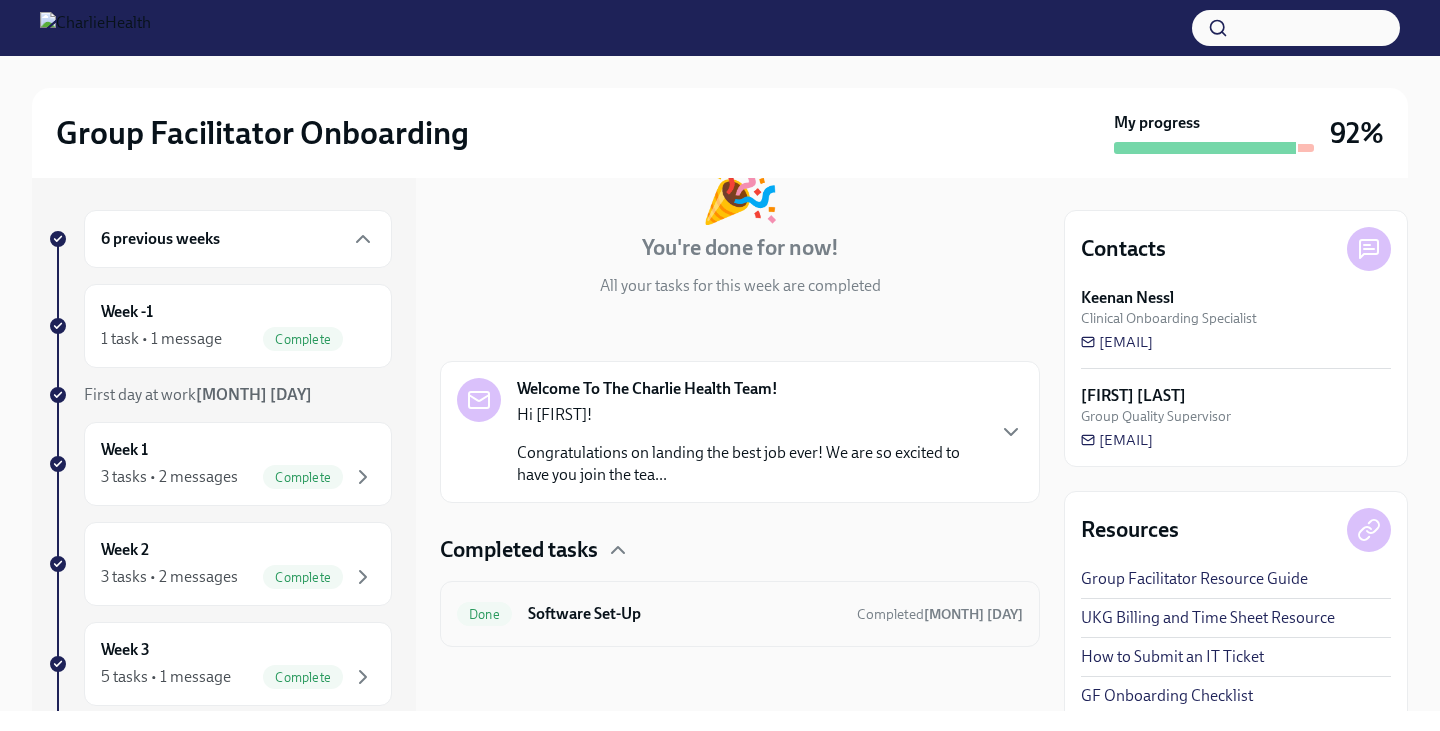 click on "Done Software Set-Up Completed  [MONTH] [DAY]" at bounding box center [740, 614] 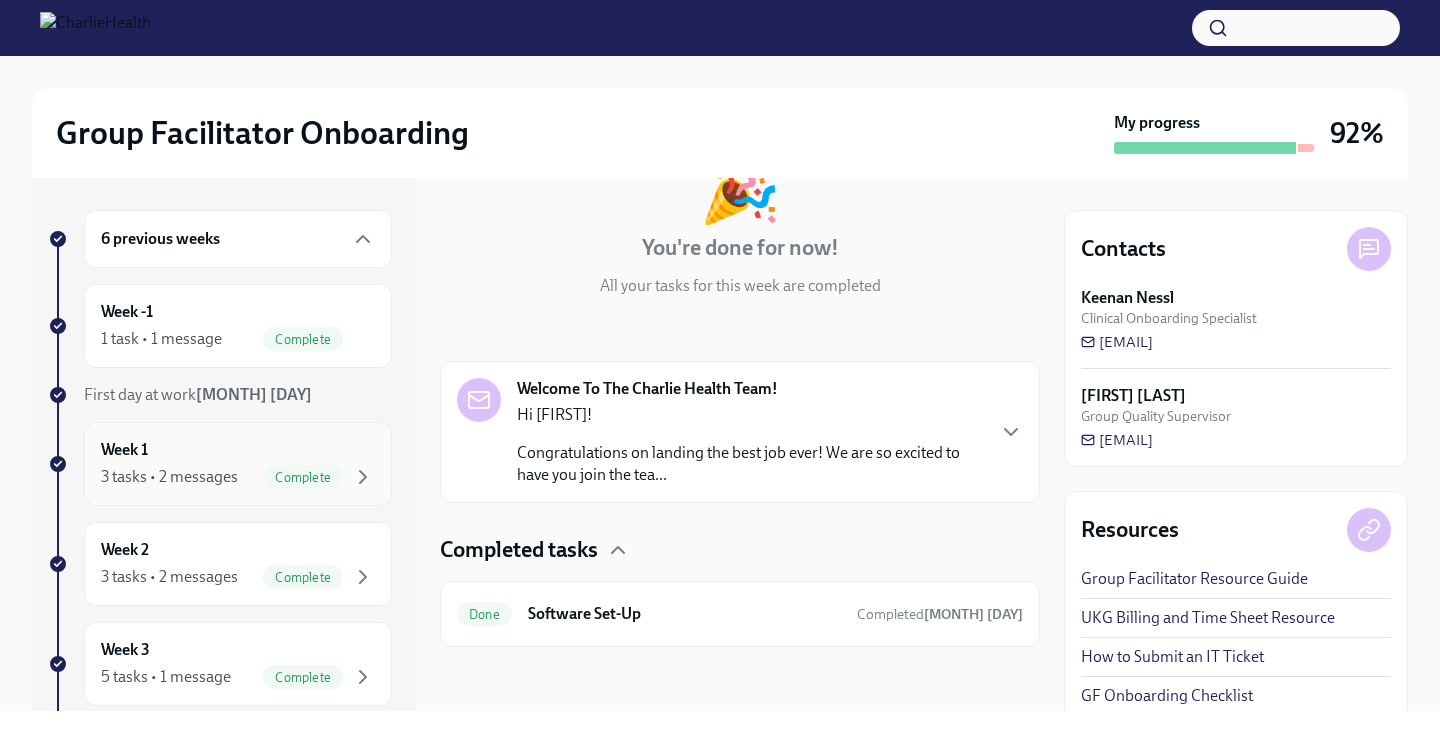 click on "Complete" at bounding box center [303, 477] 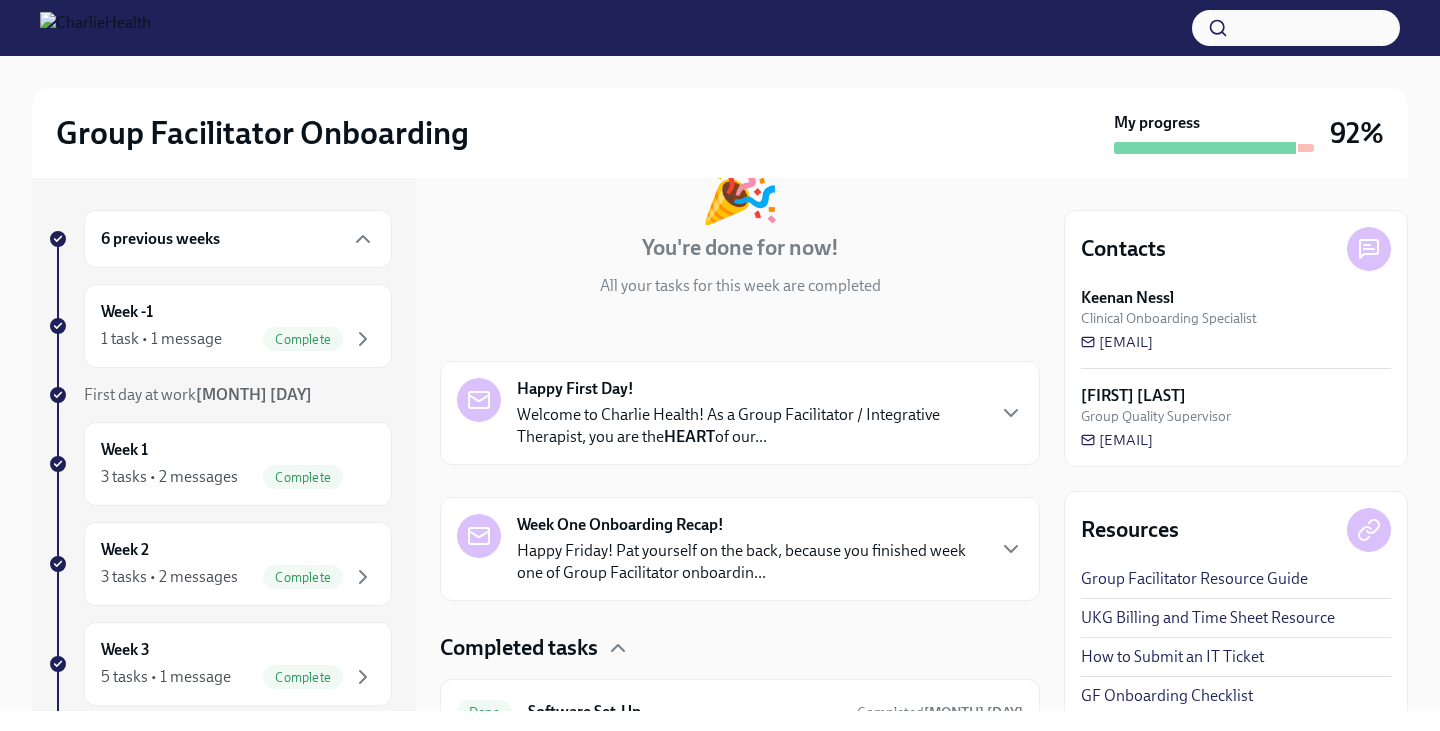 click 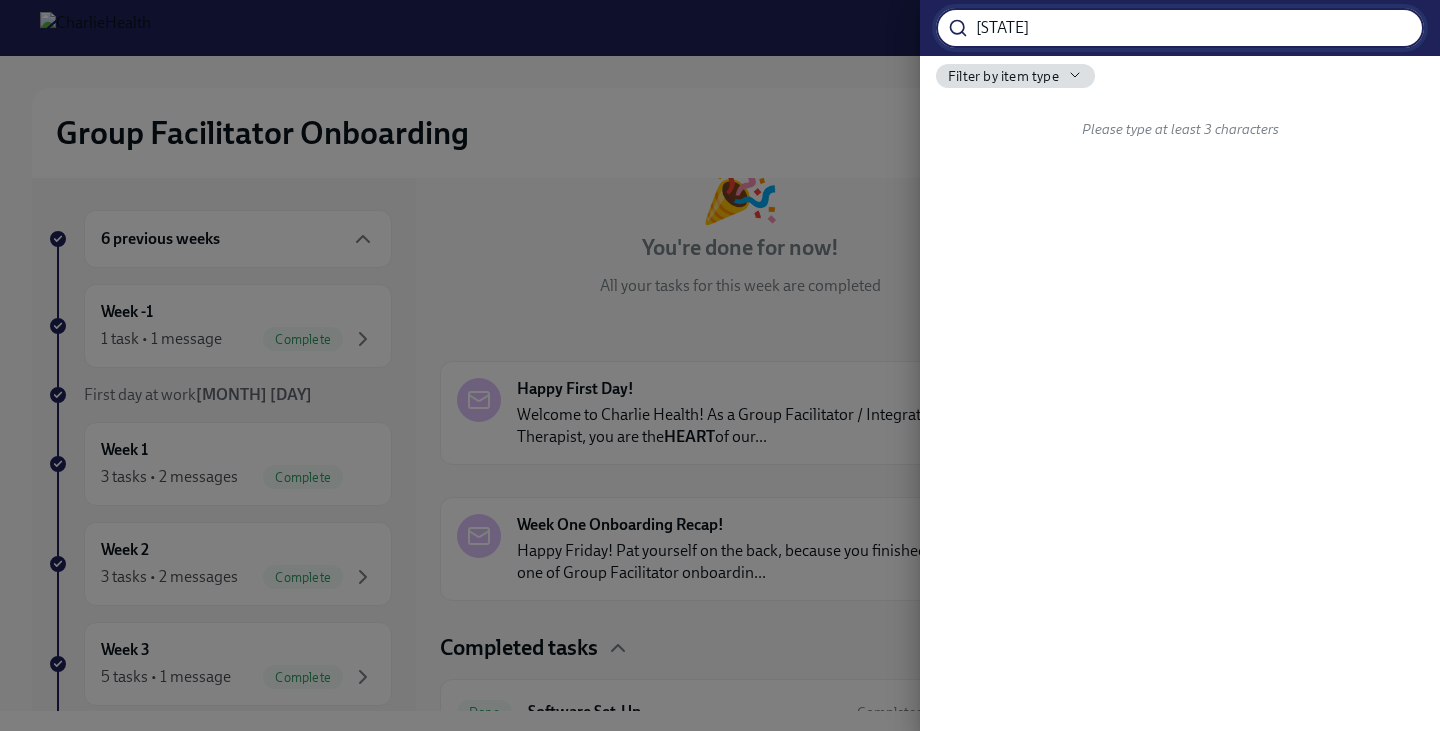 type on "[STATE]" 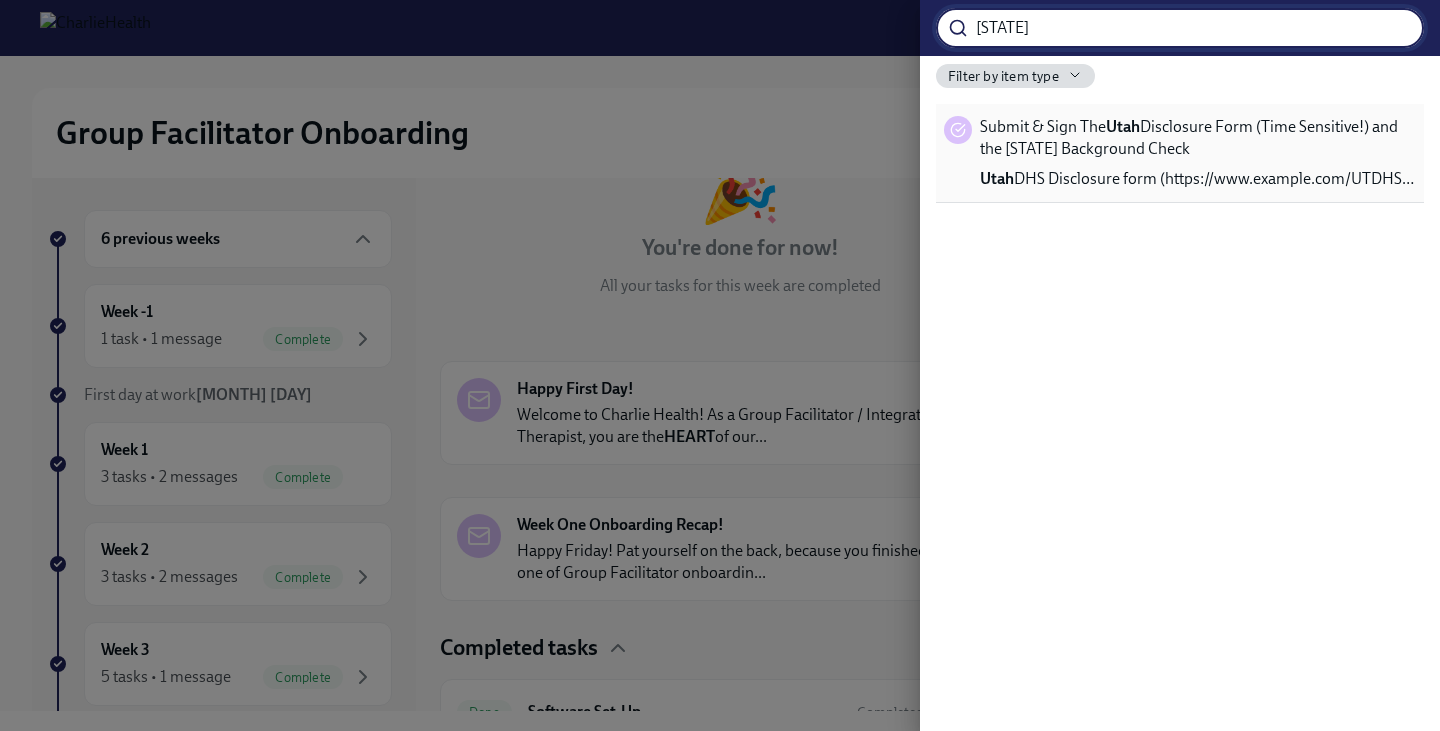 click on "Submit & Sign The [STATE] Disclosure Form (Time Sensitive!) and the [STATE] Background Check" at bounding box center [1198, 138] 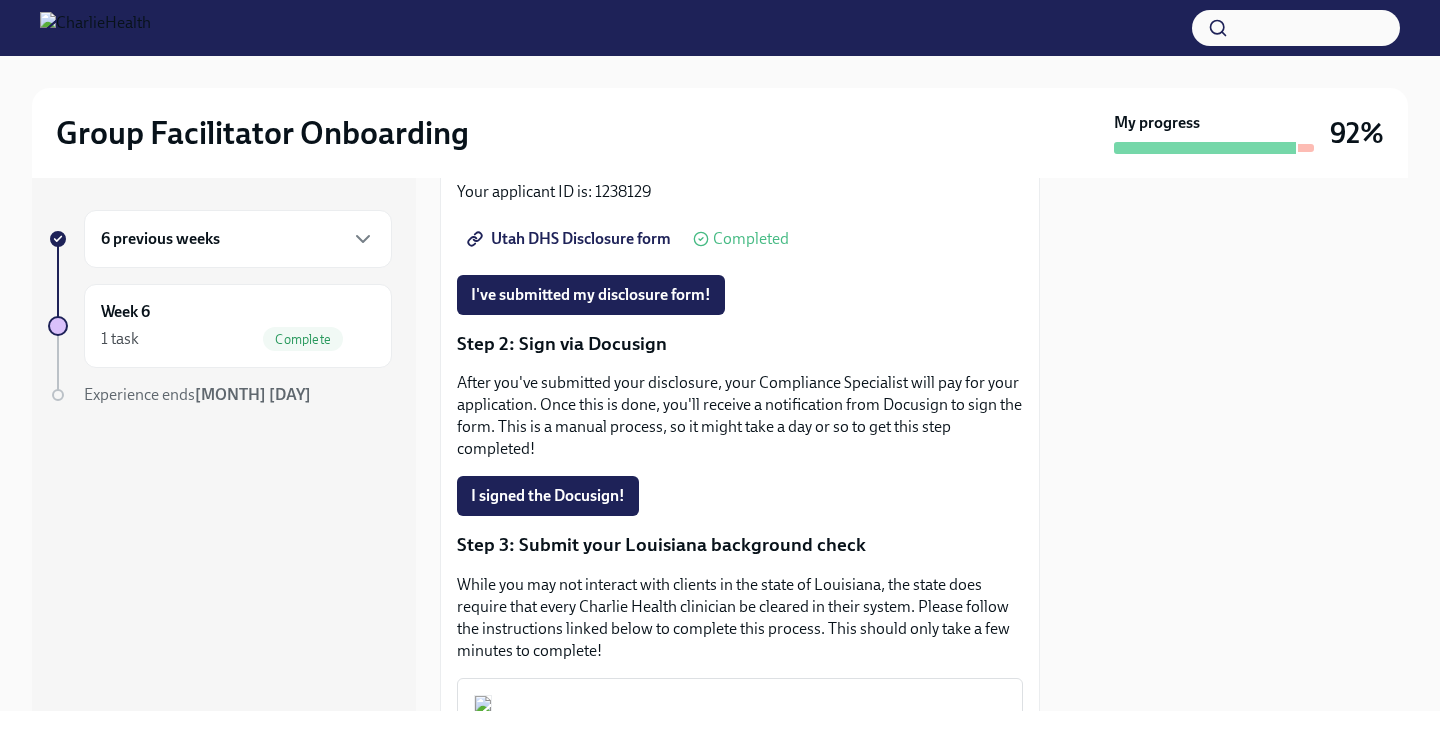 scroll, scrollTop: 272, scrollLeft: 0, axis: vertical 